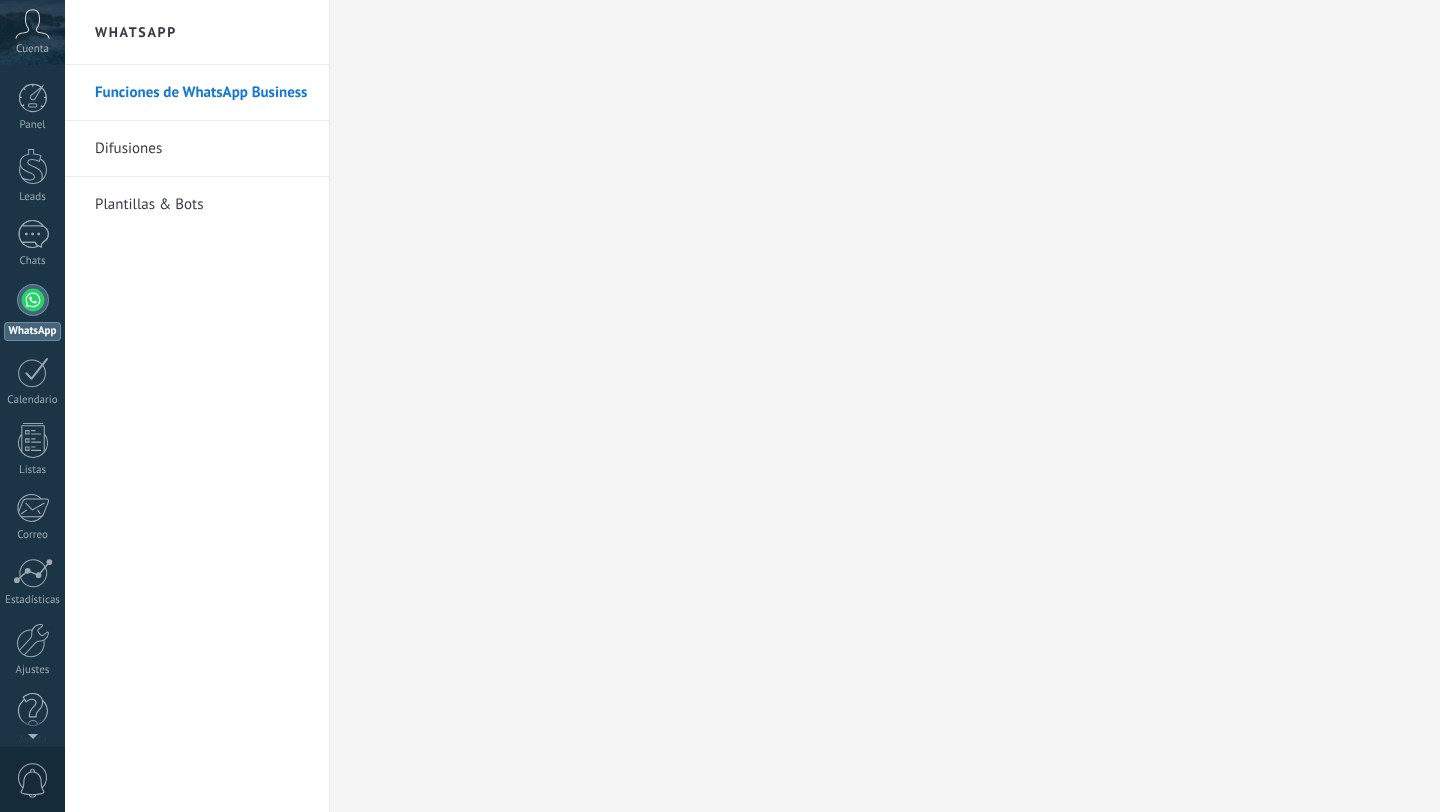 scroll, scrollTop: 0, scrollLeft: 0, axis: both 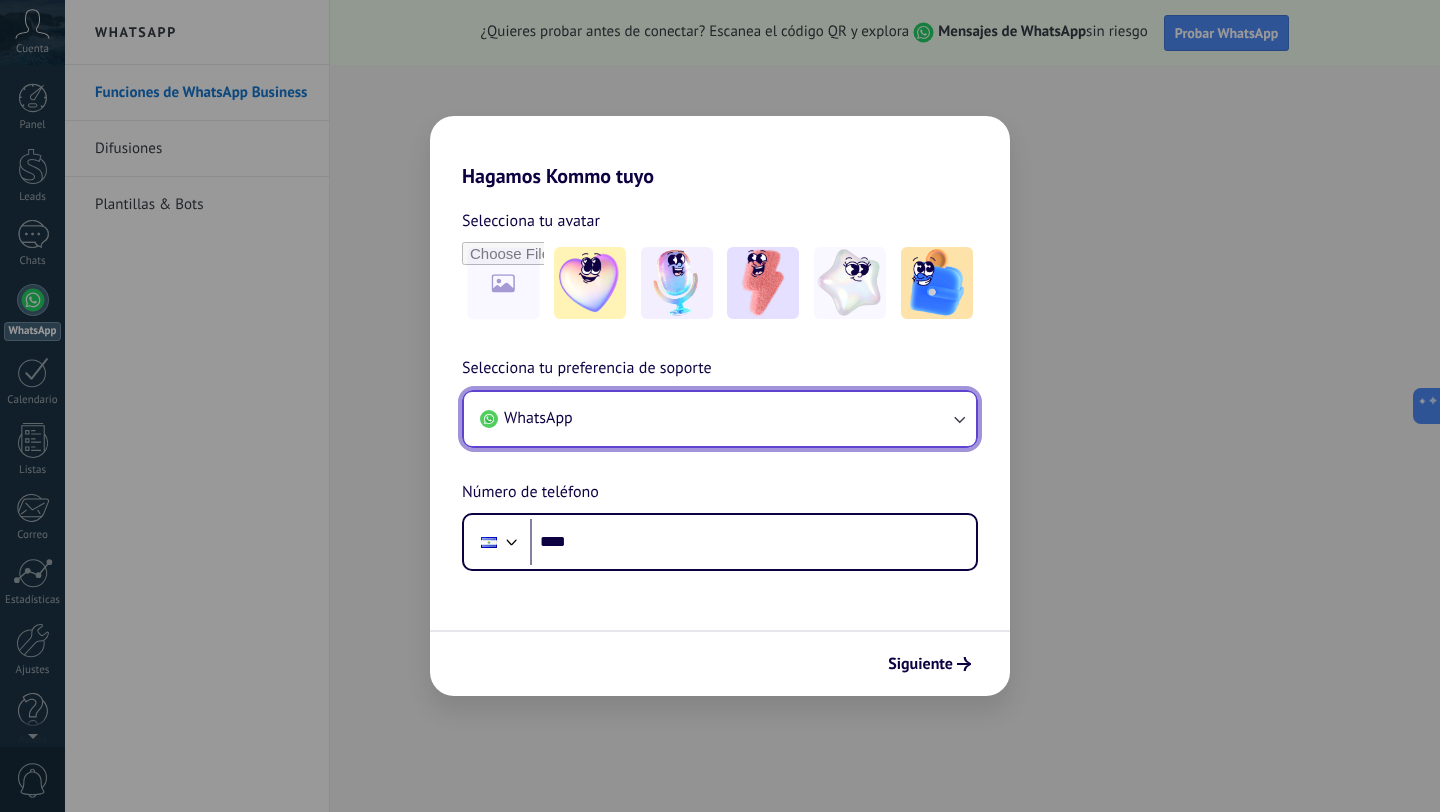 click on "WhatsApp" at bounding box center (720, 419) 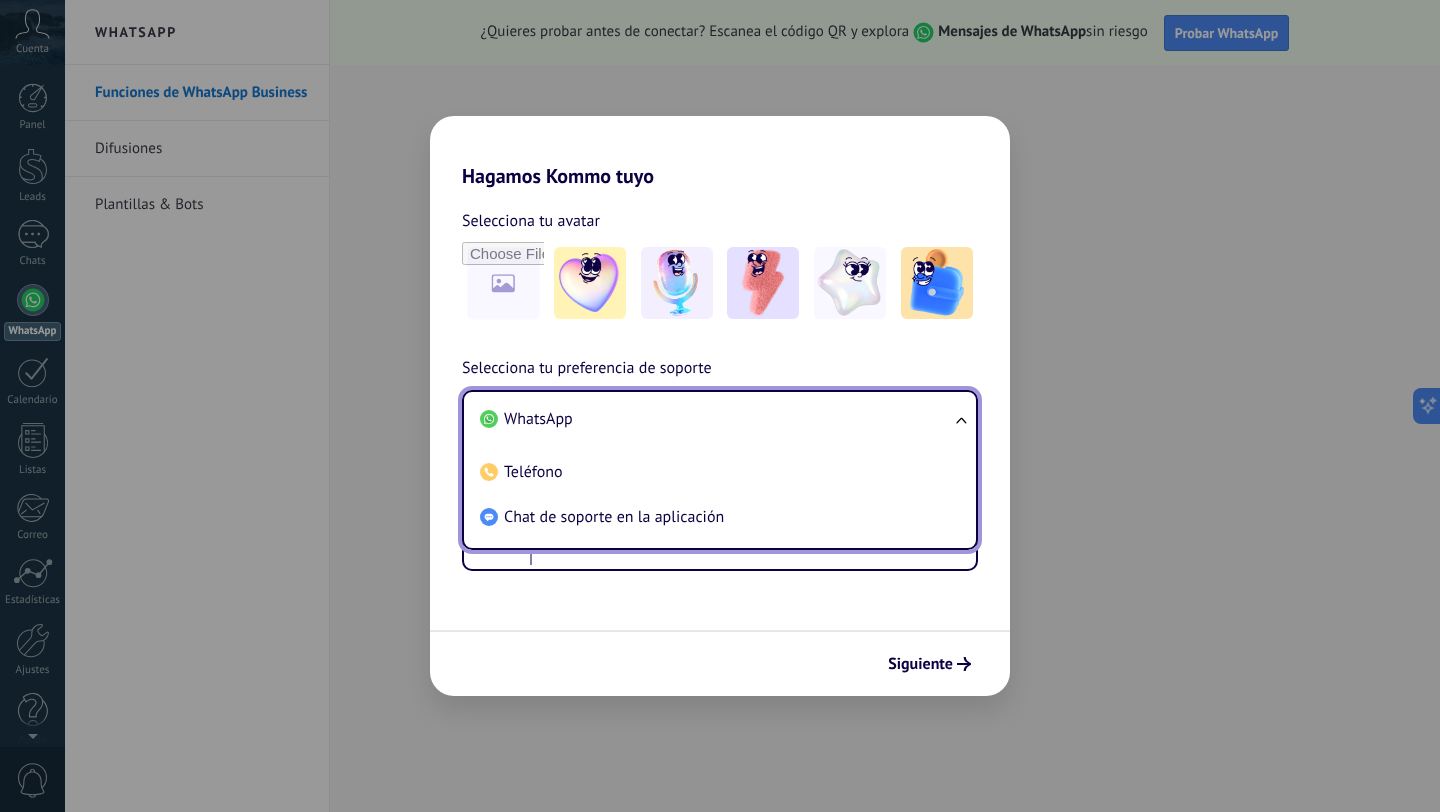 click on "Siguiente" at bounding box center (720, 663) 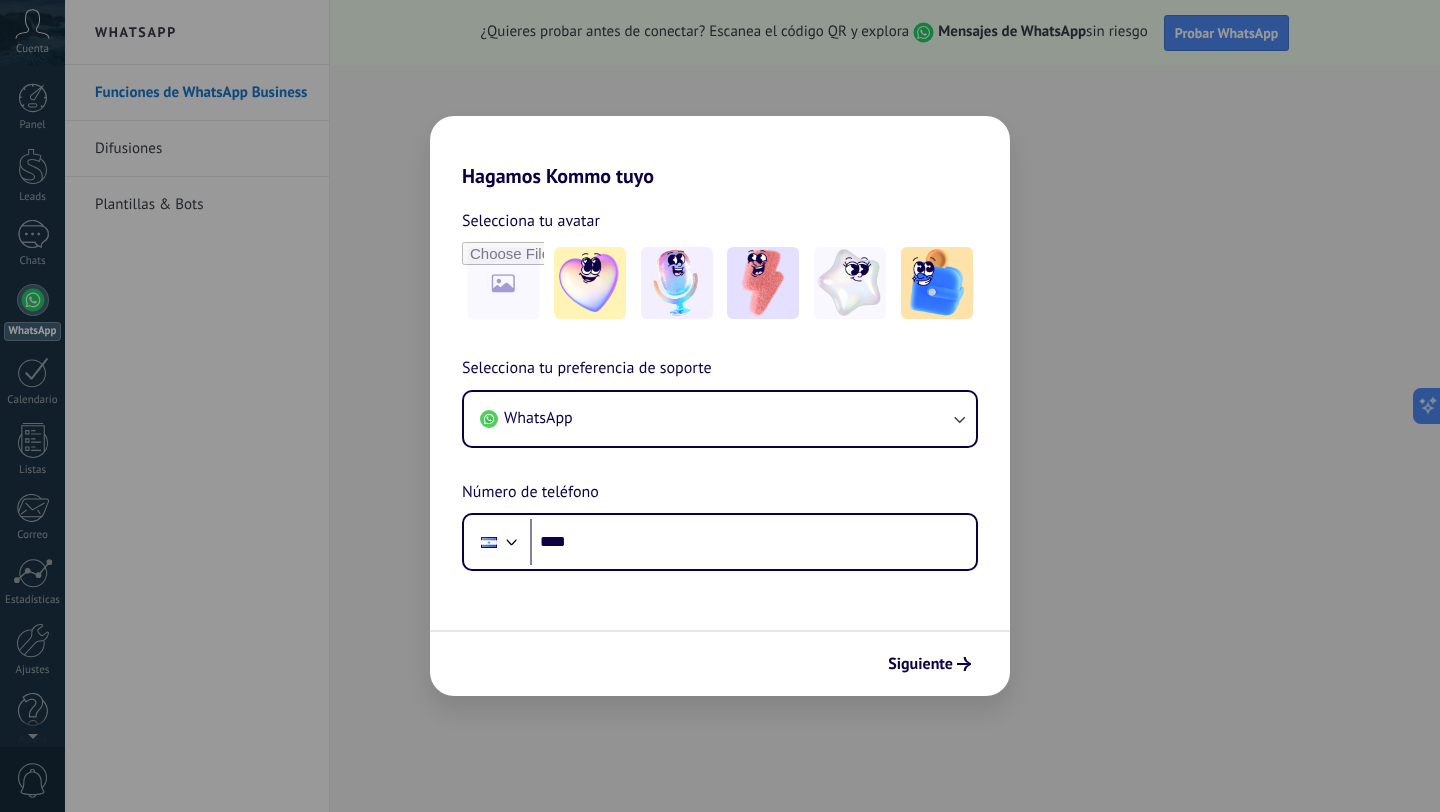 click on "Selecciona tu preferencia de soporte WhatsApp Número de teléfono Phone [PHONE]" at bounding box center [720, 463] 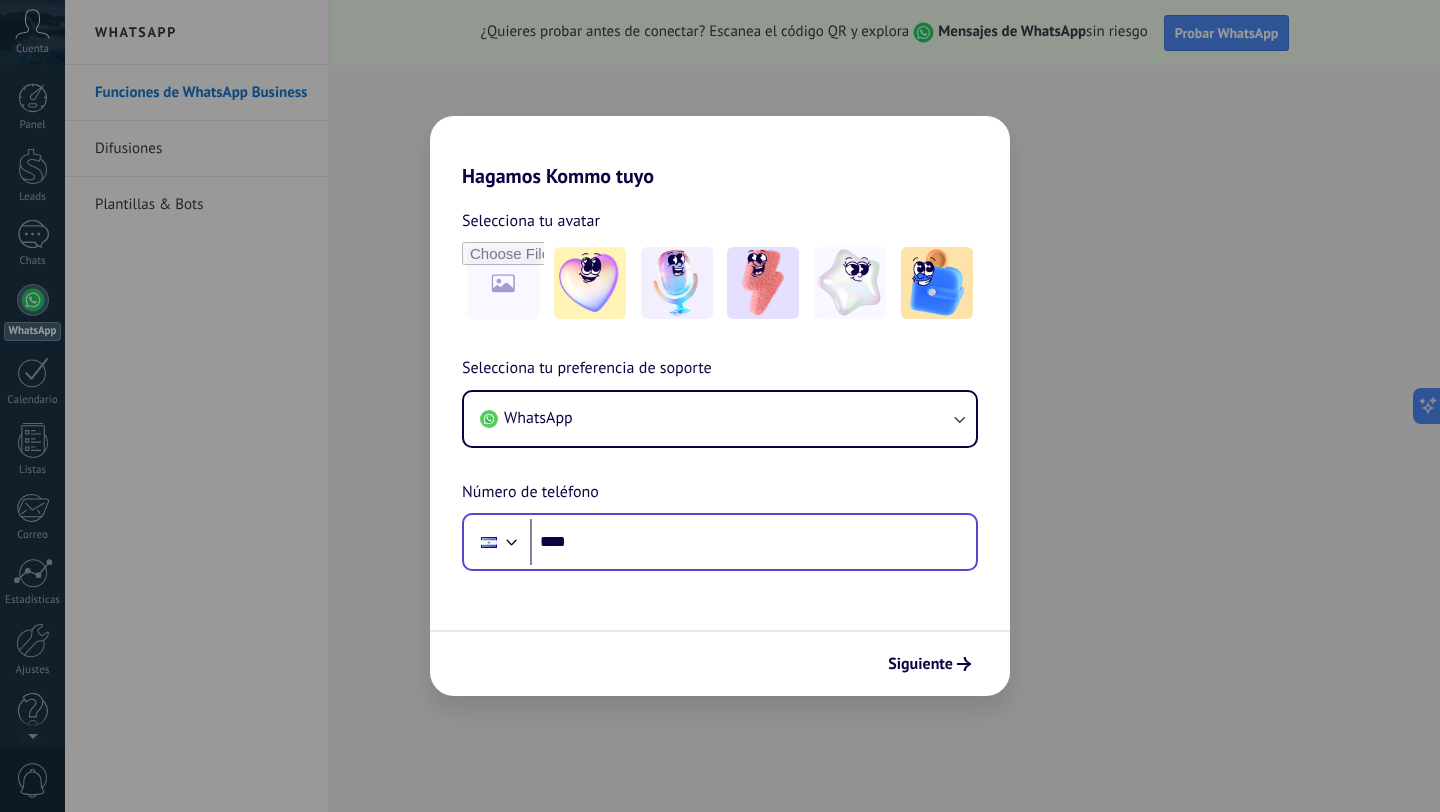 click on "Phone [PHONE]" at bounding box center [720, 542] 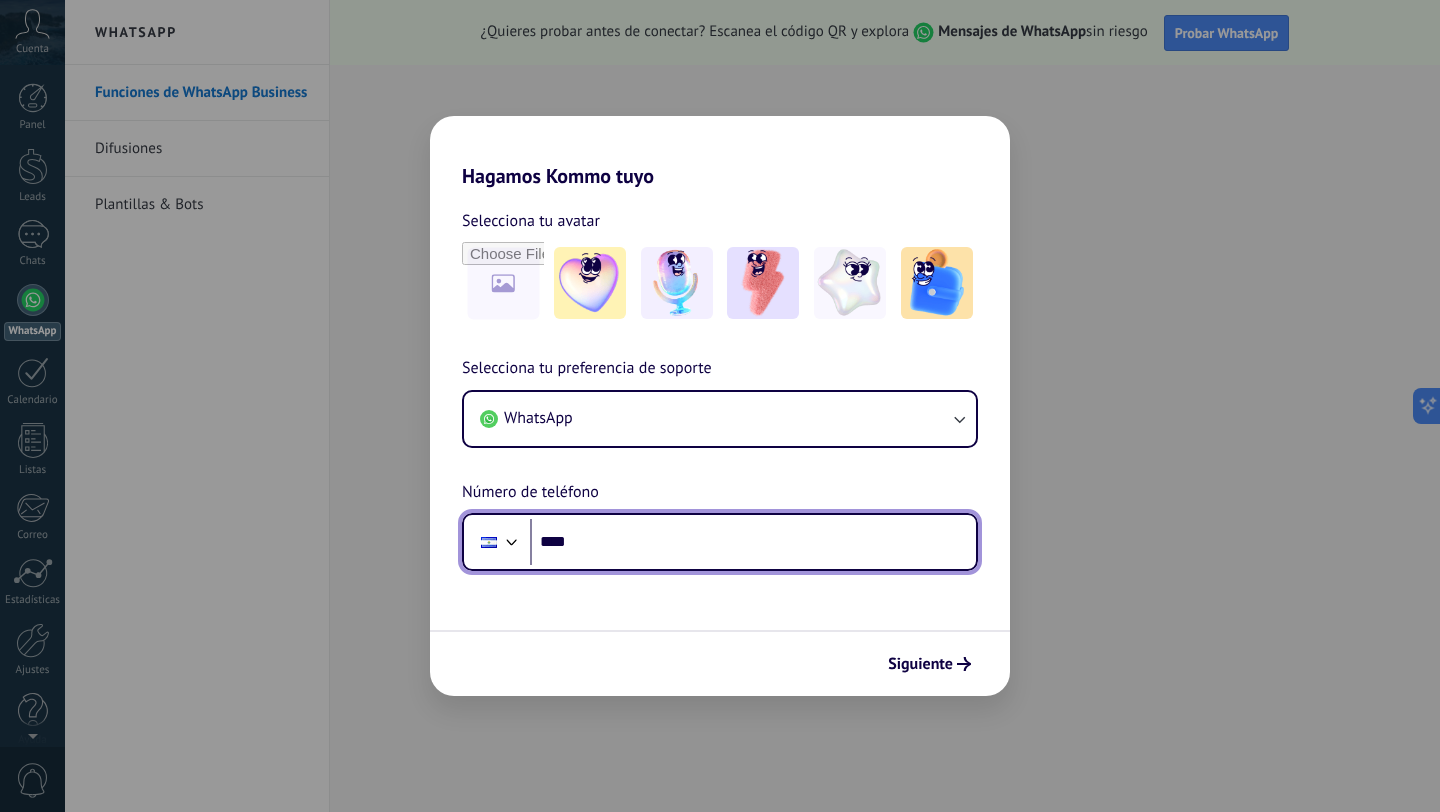 click on "****" at bounding box center [753, 542] 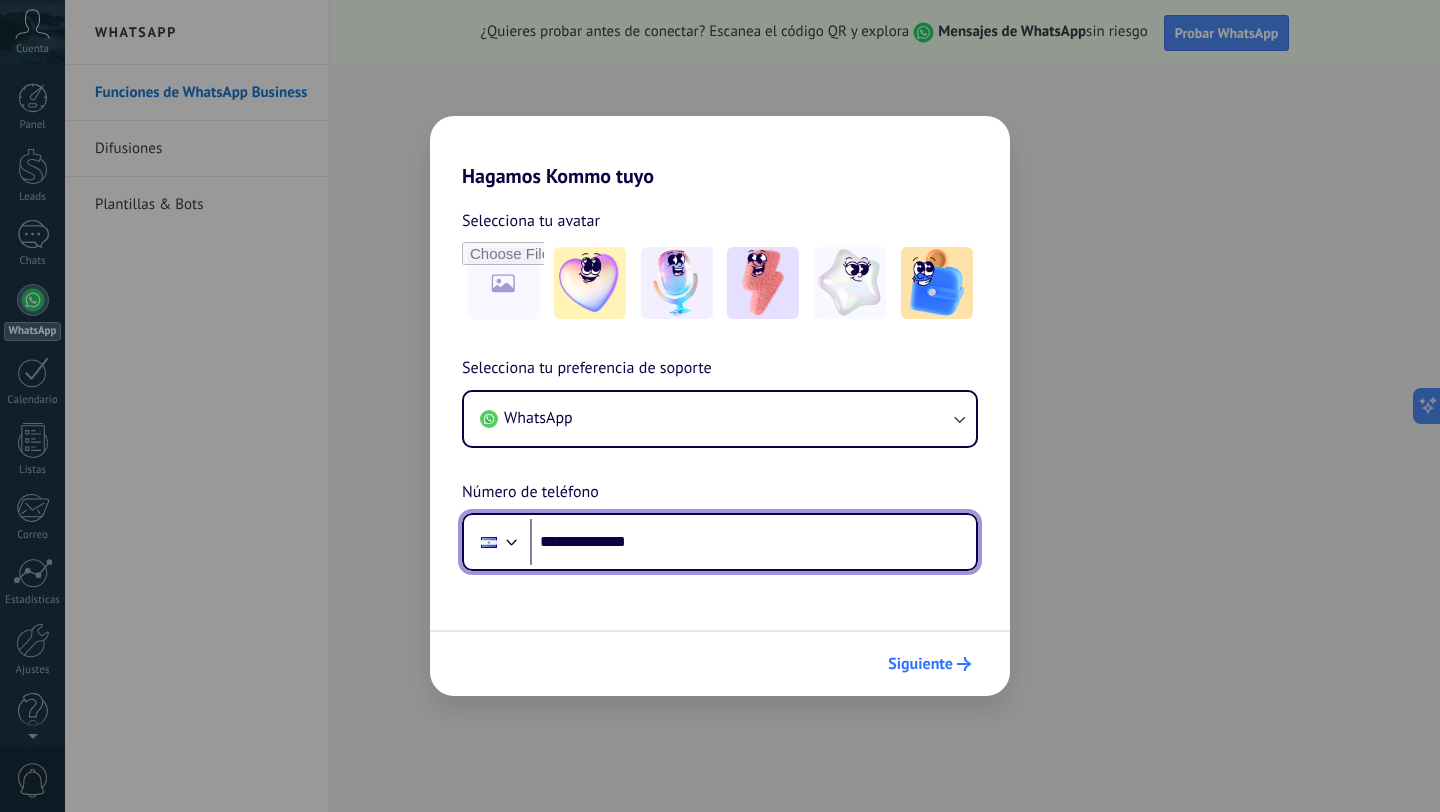 type on "**********" 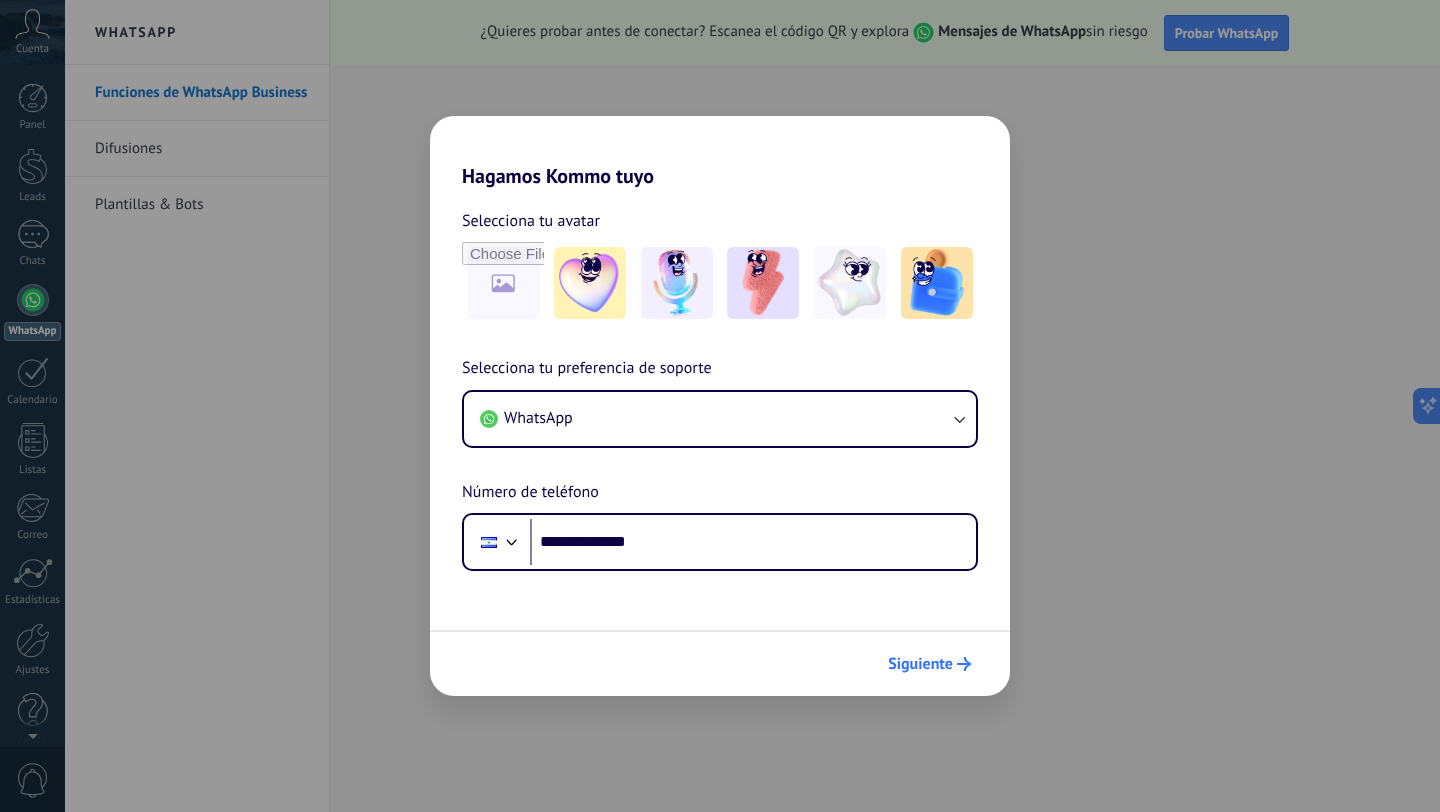 click on "Siguiente" at bounding box center [920, 664] 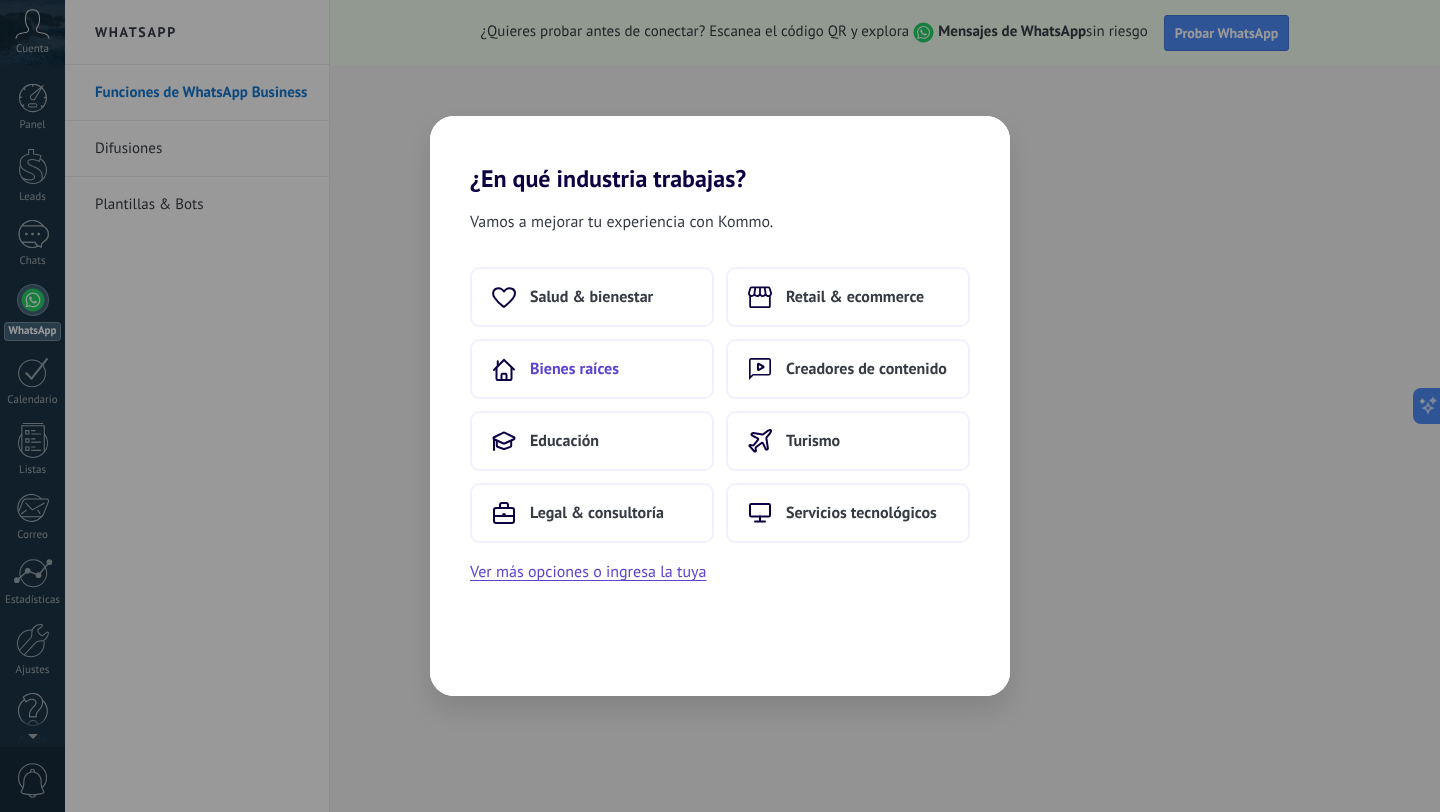 click on "Bienes raíces" at bounding box center (591, 297) 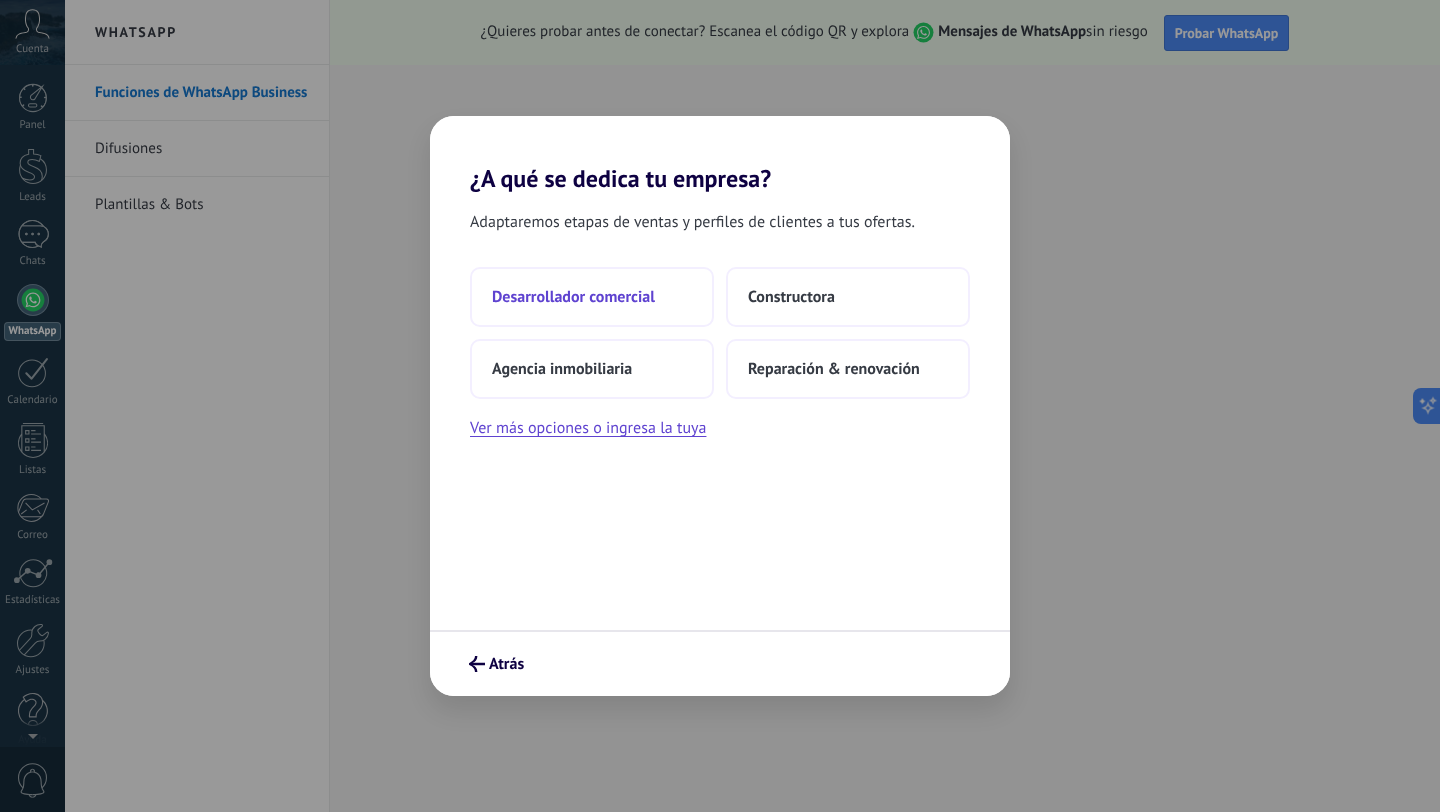 click on "Desarrollador comercial" at bounding box center [592, 297] 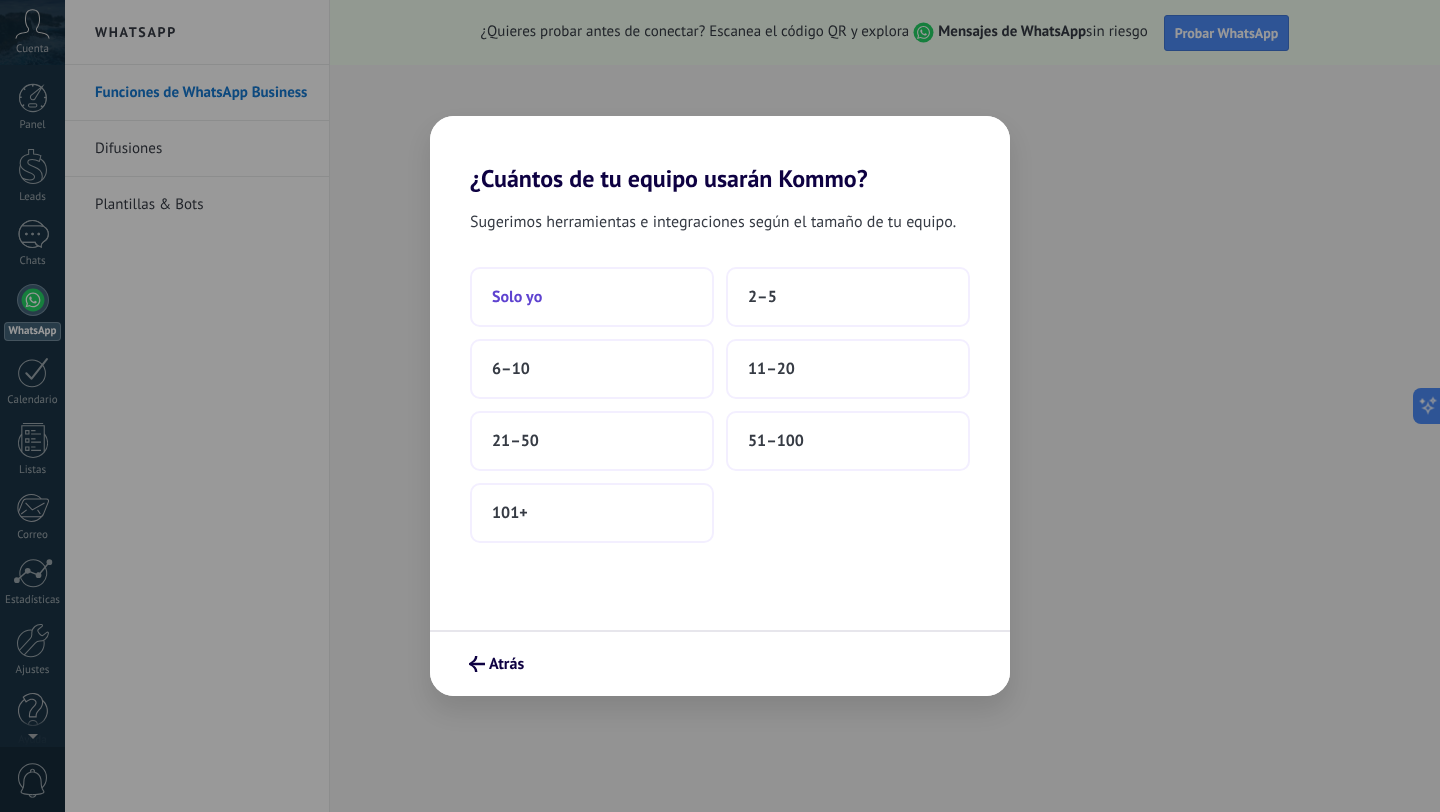 click on "Solo yo" at bounding box center (592, 297) 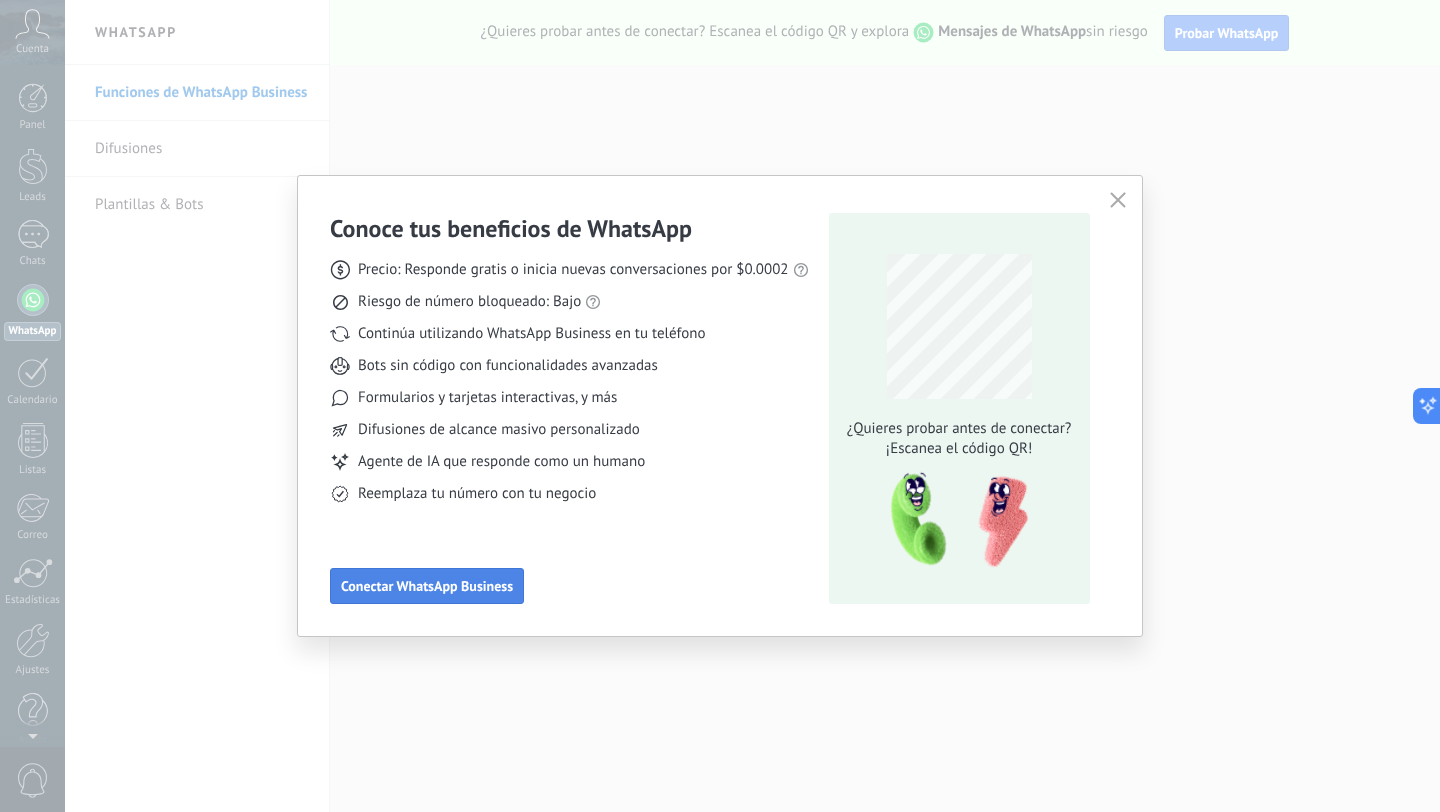 click on "Conectar WhatsApp Business" at bounding box center (427, 586) 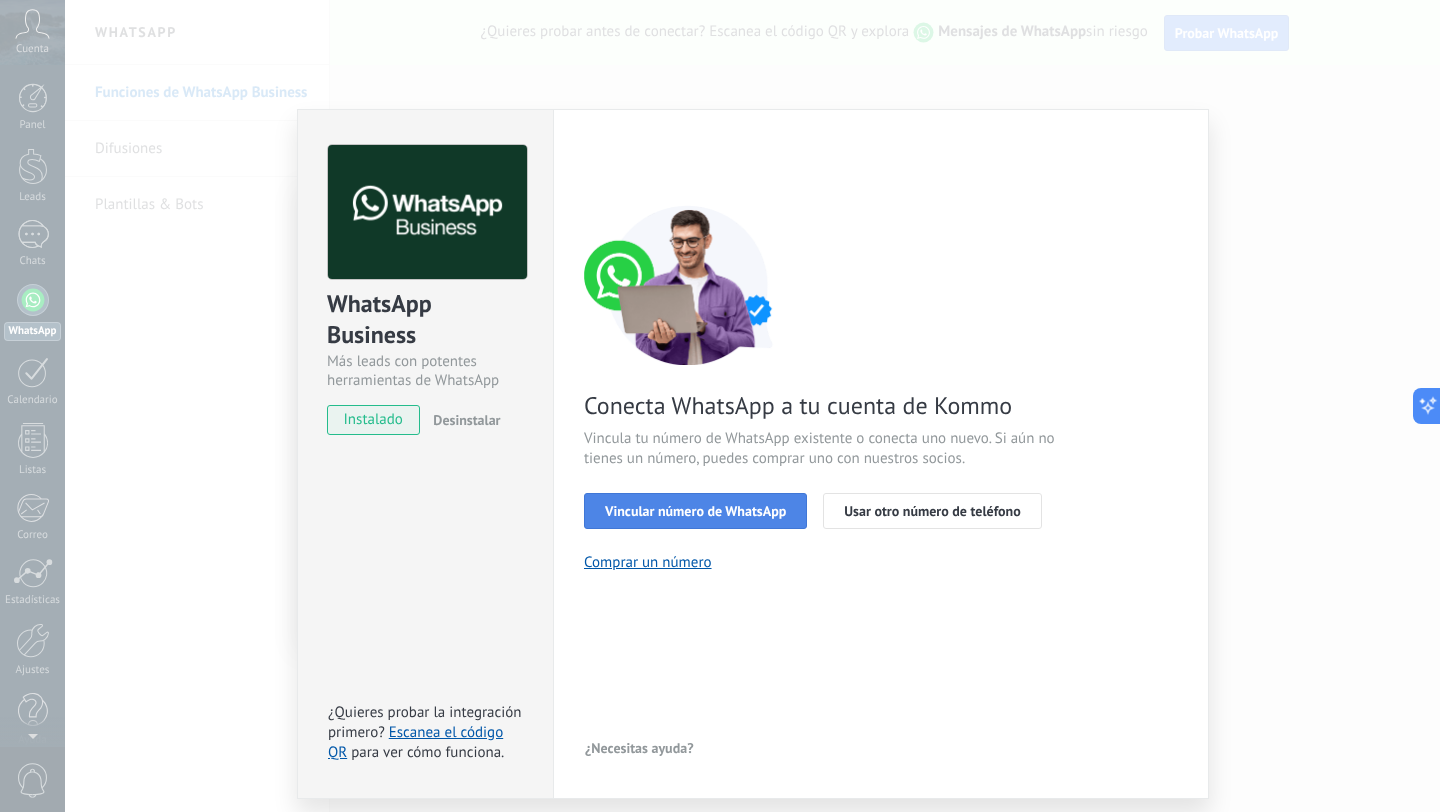 click on "Vincular número de WhatsApp" at bounding box center [695, 511] 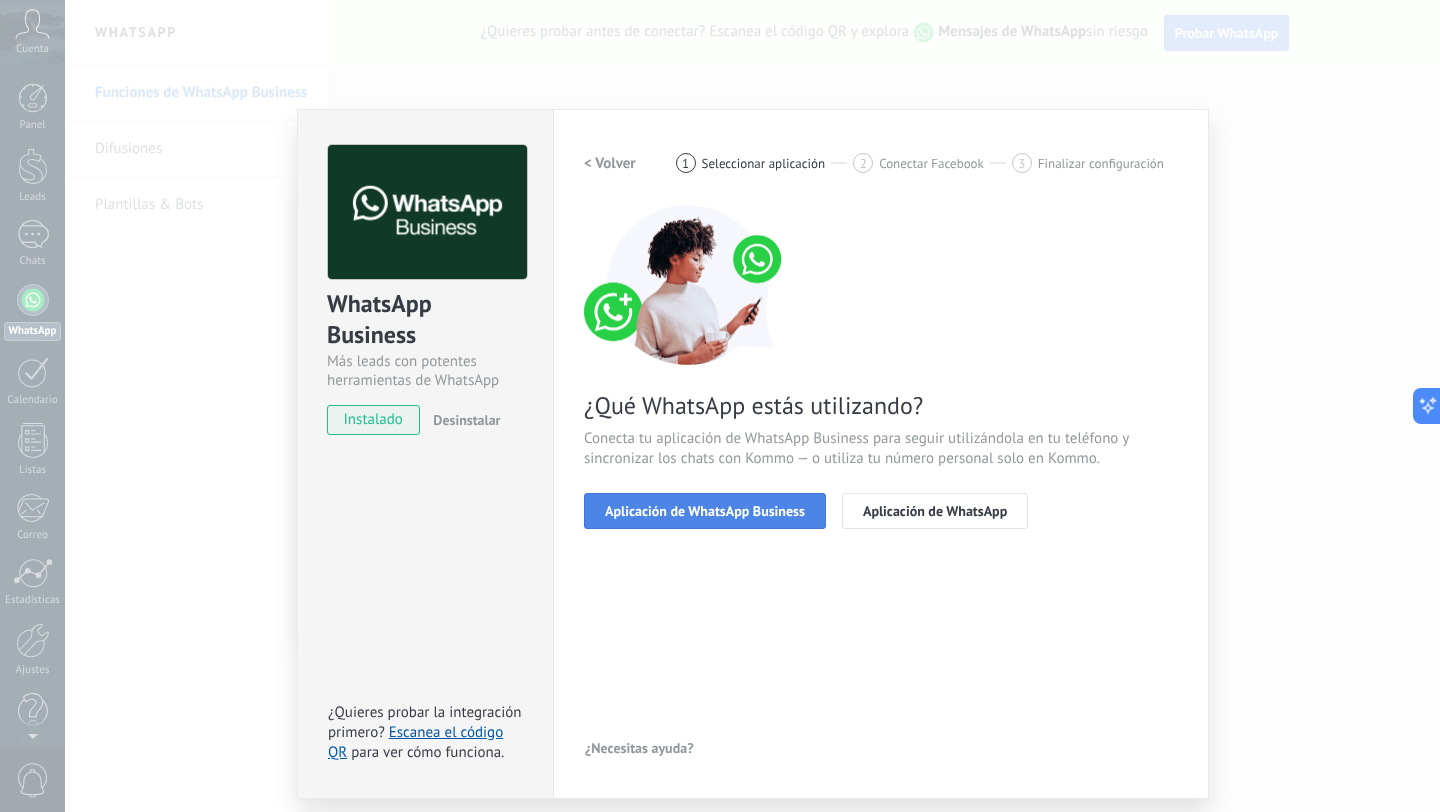 click on "Aplicación de WhatsApp Business" at bounding box center [705, 511] 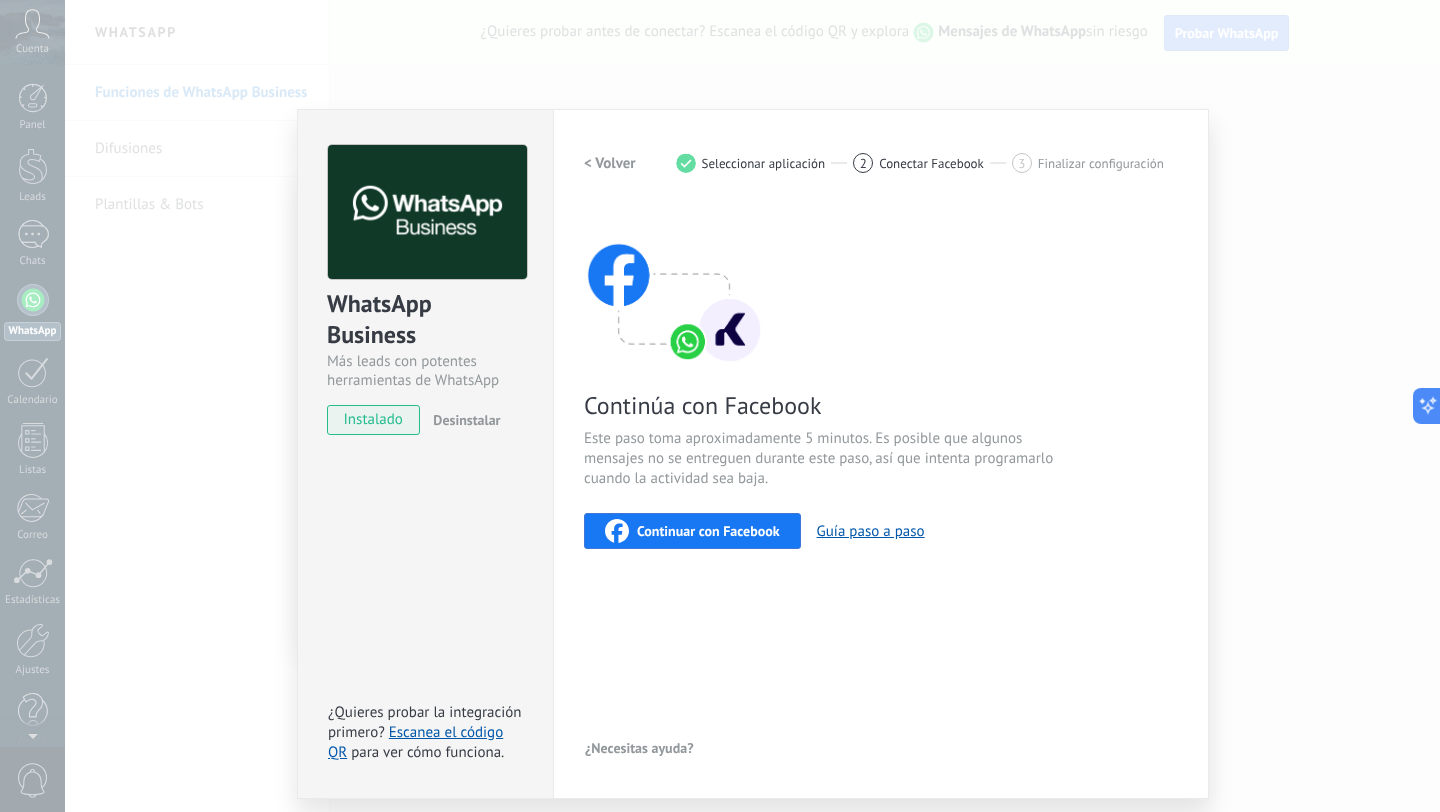 click on "Continuar con Facebook" at bounding box center [692, 531] 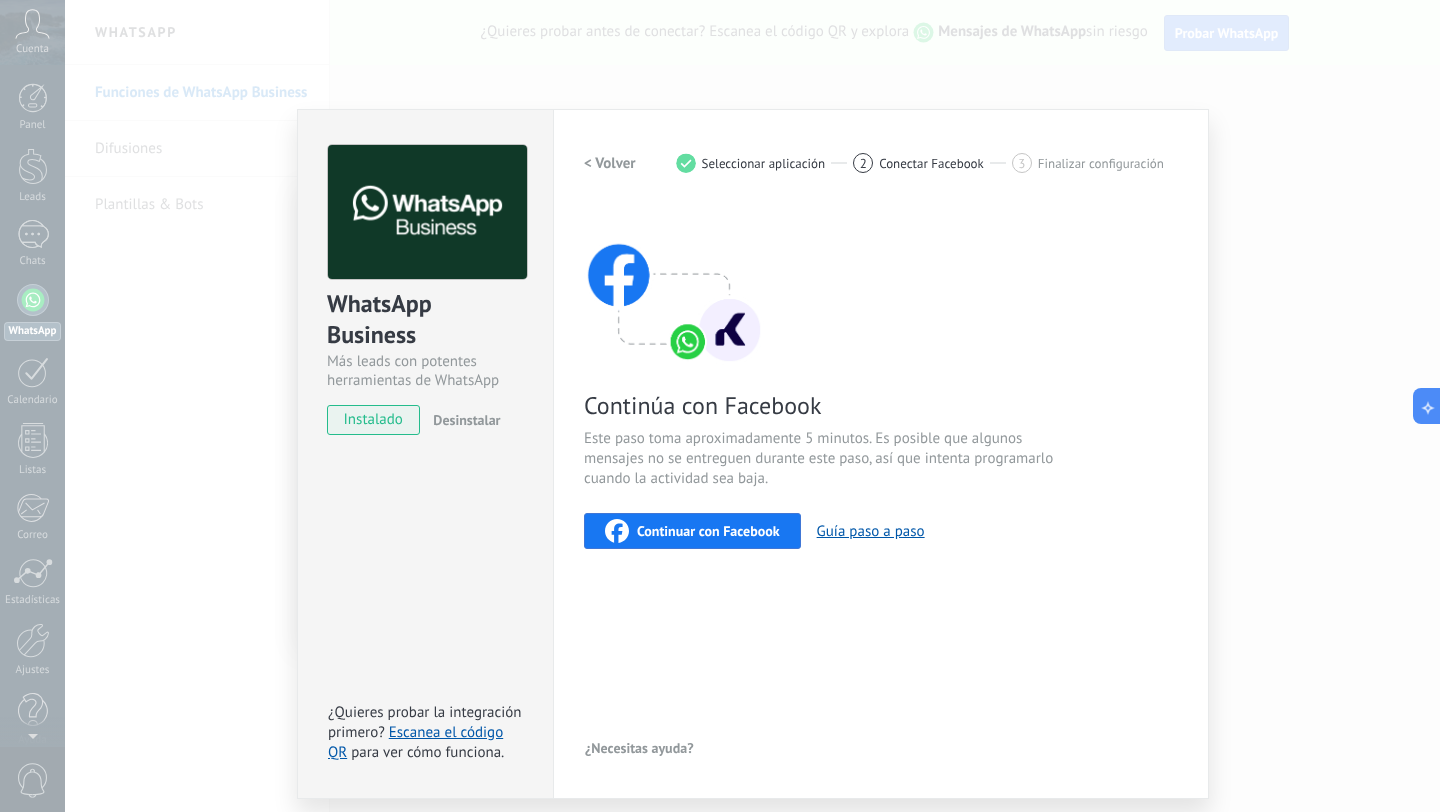 click on "WhatsApp Business Más leads con potentes herramientas de WhatsApp instalado Desinstalar ¿Quieres probar la integración primero?   Escanea el código QR   para ver cómo funciona. Configuraciones Autorizaciones This tab logs the users who have granted integration access to this account. If you want to to remove a user's ability to send requests to the account on behalf of this integration, you can revoke access. If access is revoked from all users, the integration will stop working. This app is installed, but no one has given it access yet. WhatsApp Cloud API más _:  Guardar < Volver 1 Seleccionar aplicación 2 Conectar Facebook  3 Finalizar configuración Continúa con Facebook Este paso toma aproximadamente 5 minutos. Es posible que algunos mensajes no se entreguen durante este paso, así que intenta programarlo cuando la actividad sea baja. Continuar con Facebook Guía paso a paso ¿Necesitas ayuda?" at bounding box center (752, 406) 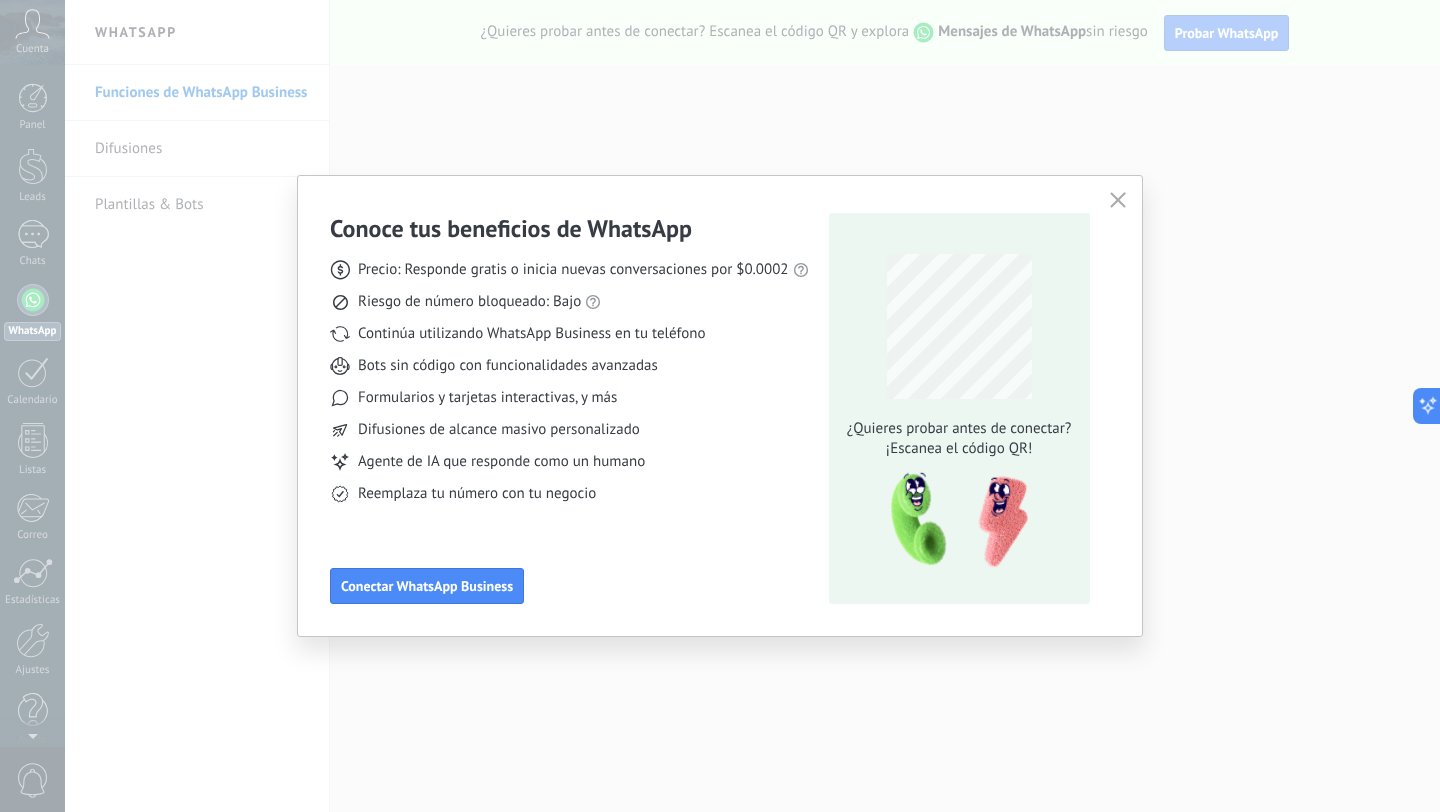 click at bounding box center (1118, 201) 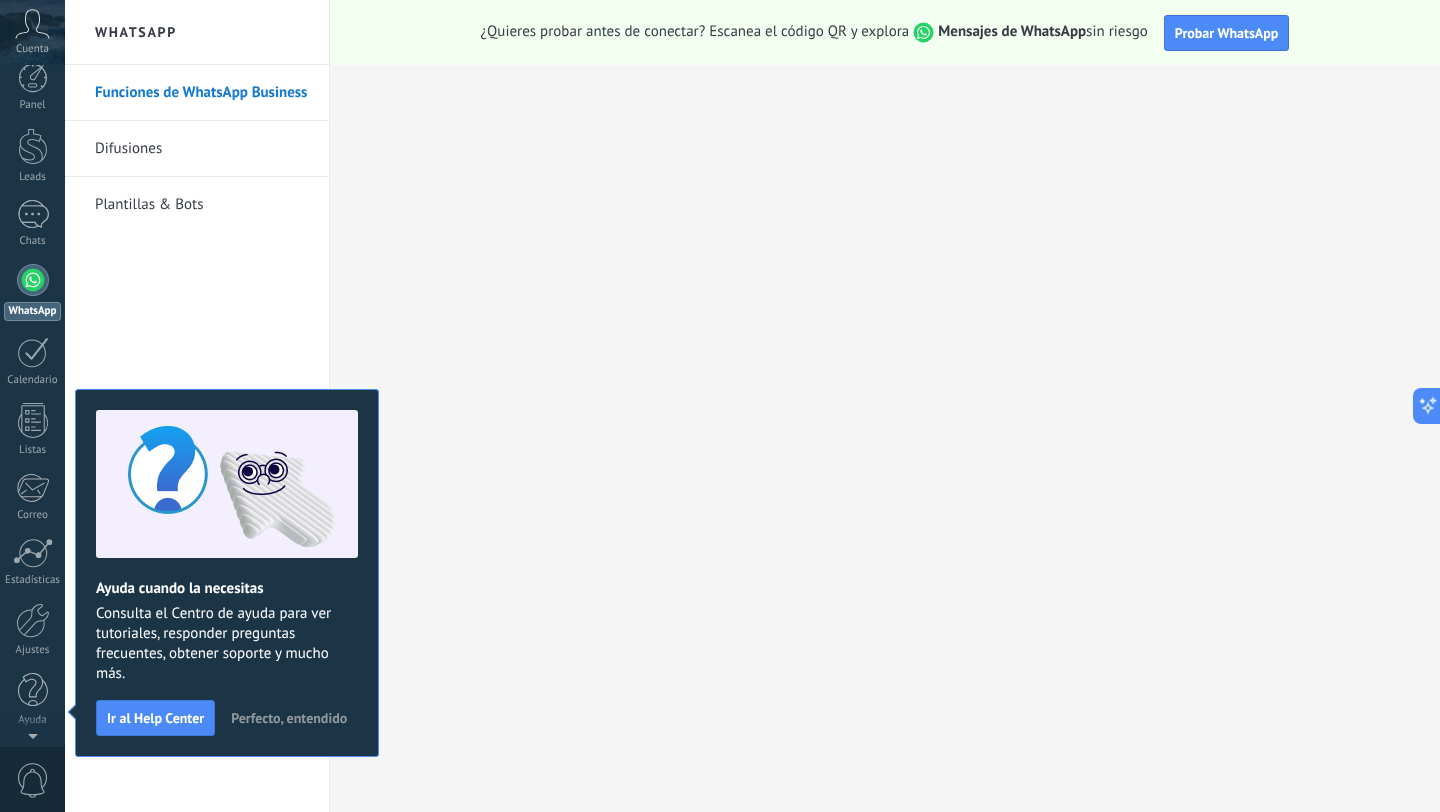 scroll, scrollTop: 0, scrollLeft: 0, axis: both 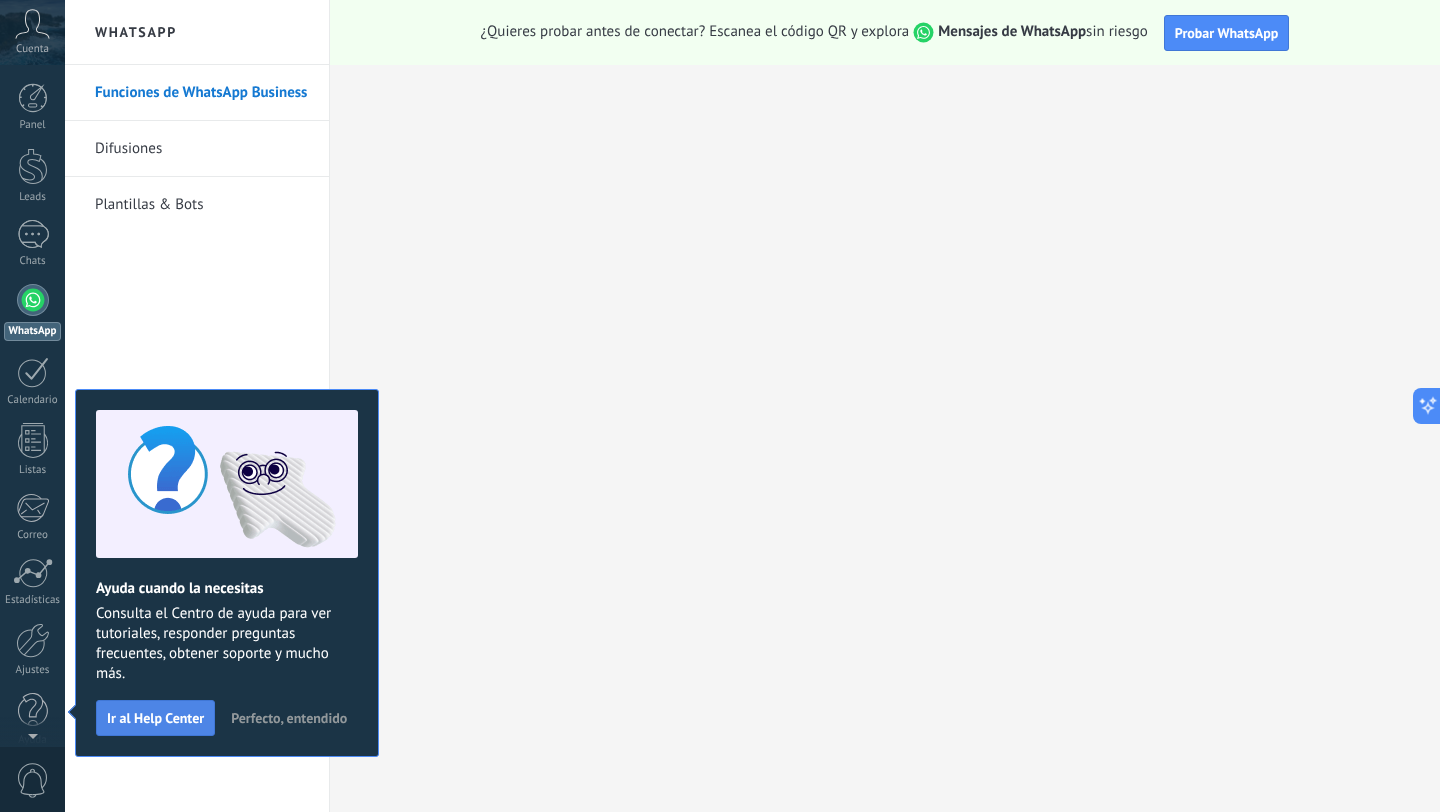 click on "Ir al Help Center" at bounding box center (155, 718) 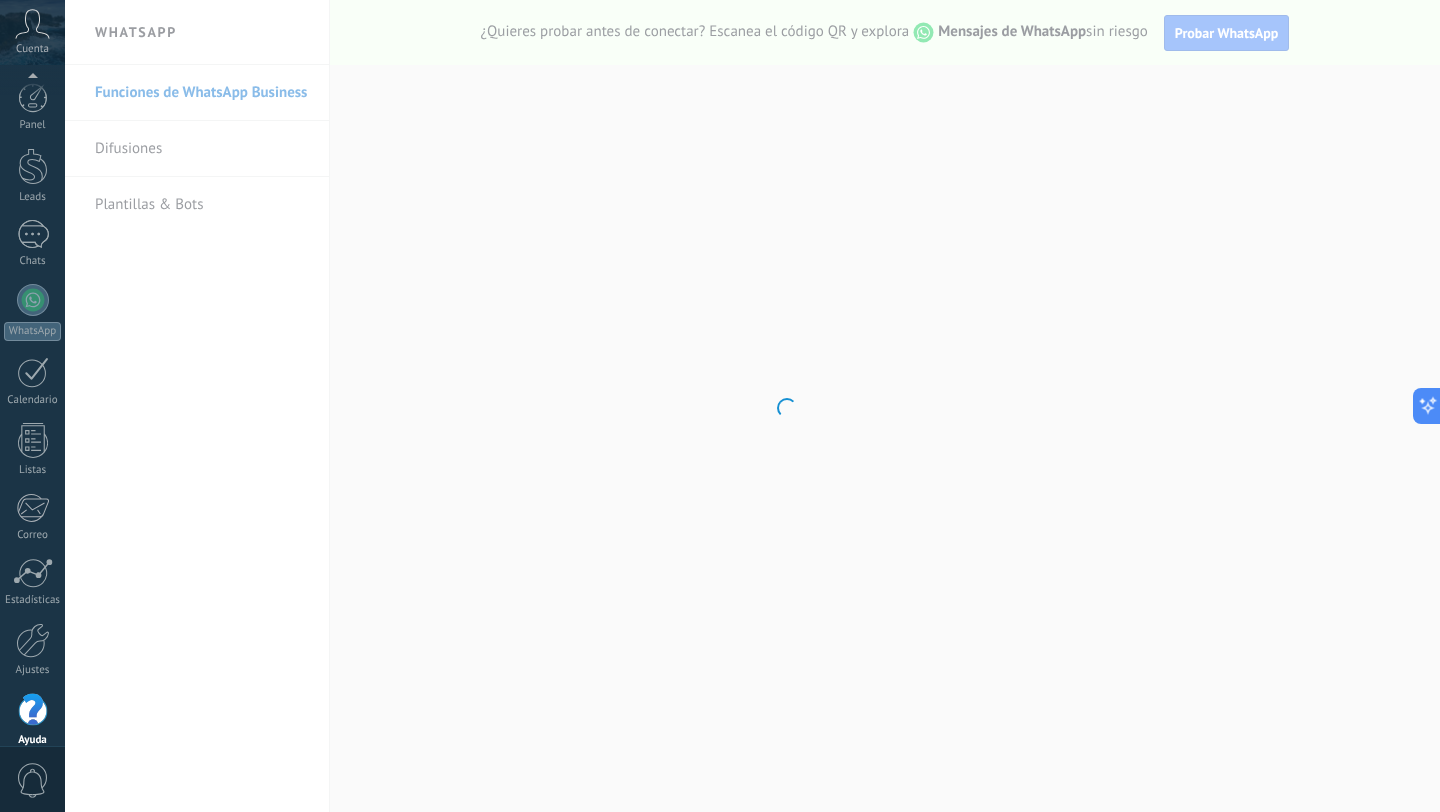 scroll, scrollTop: 20, scrollLeft: 0, axis: vertical 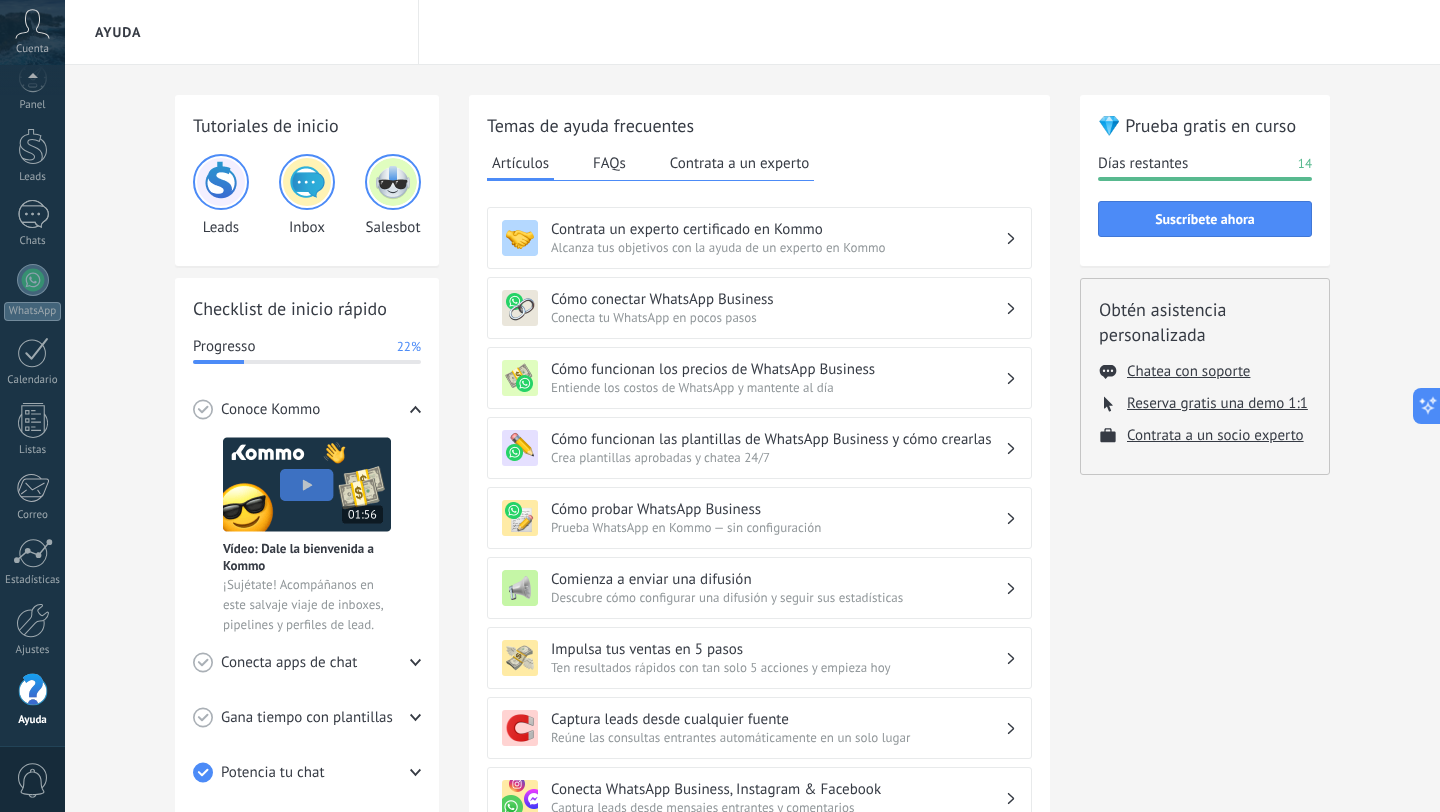 click on "Ayuda" at bounding box center [752, 32] 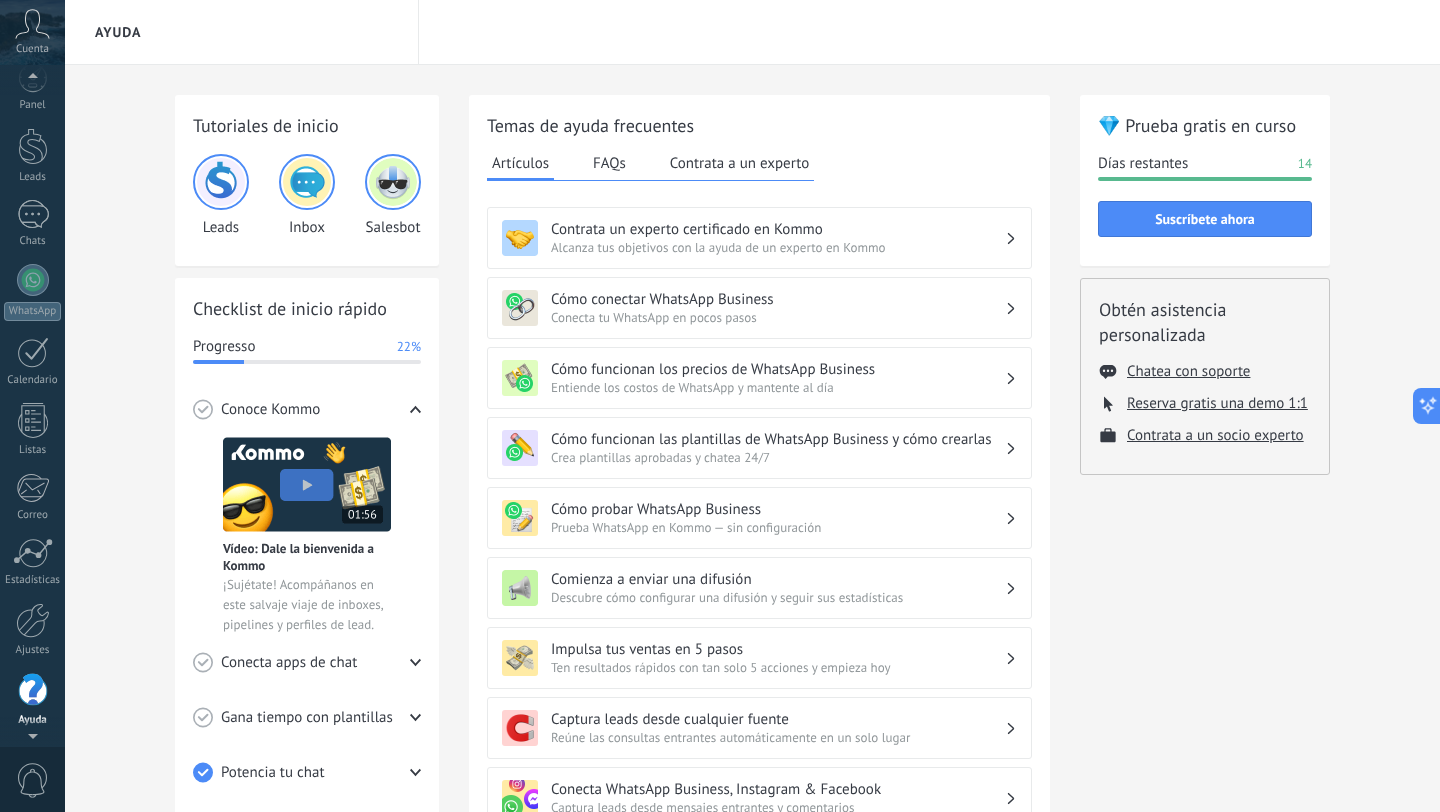 scroll, scrollTop: 11, scrollLeft: 0, axis: vertical 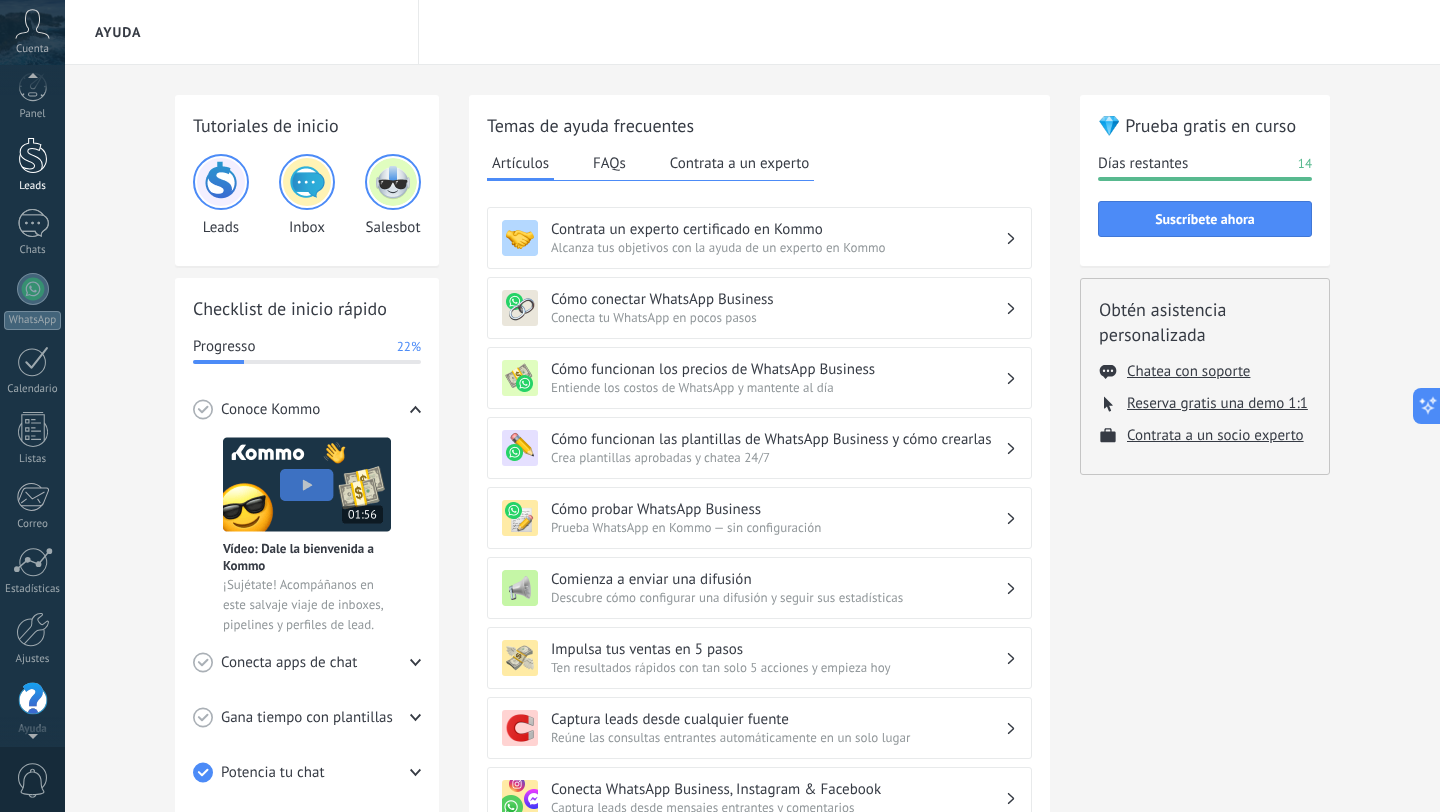 click at bounding box center (33, 155) 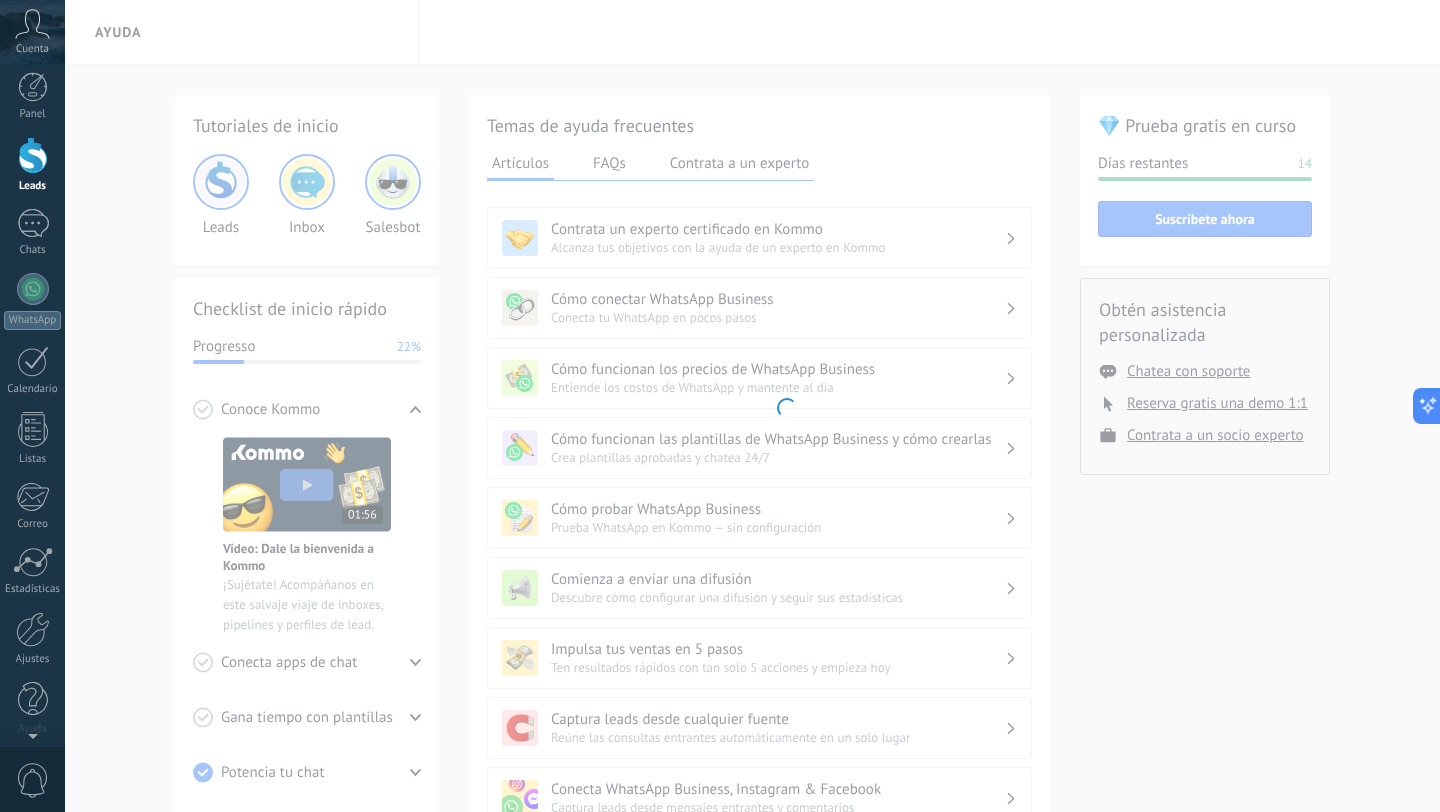 scroll, scrollTop: 0, scrollLeft: 0, axis: both 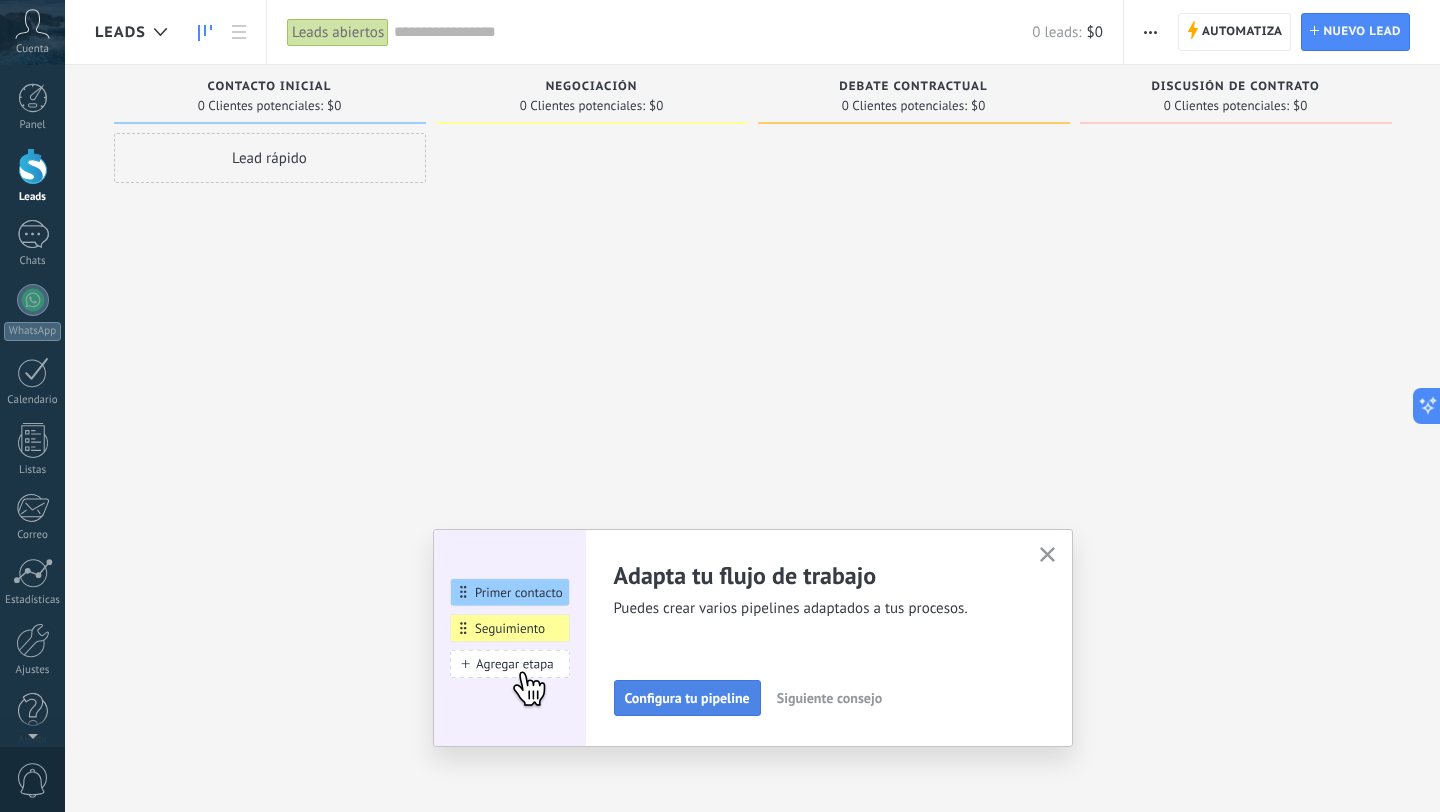 click on "Configura tu pipeline" at bounding box center (687, 698) 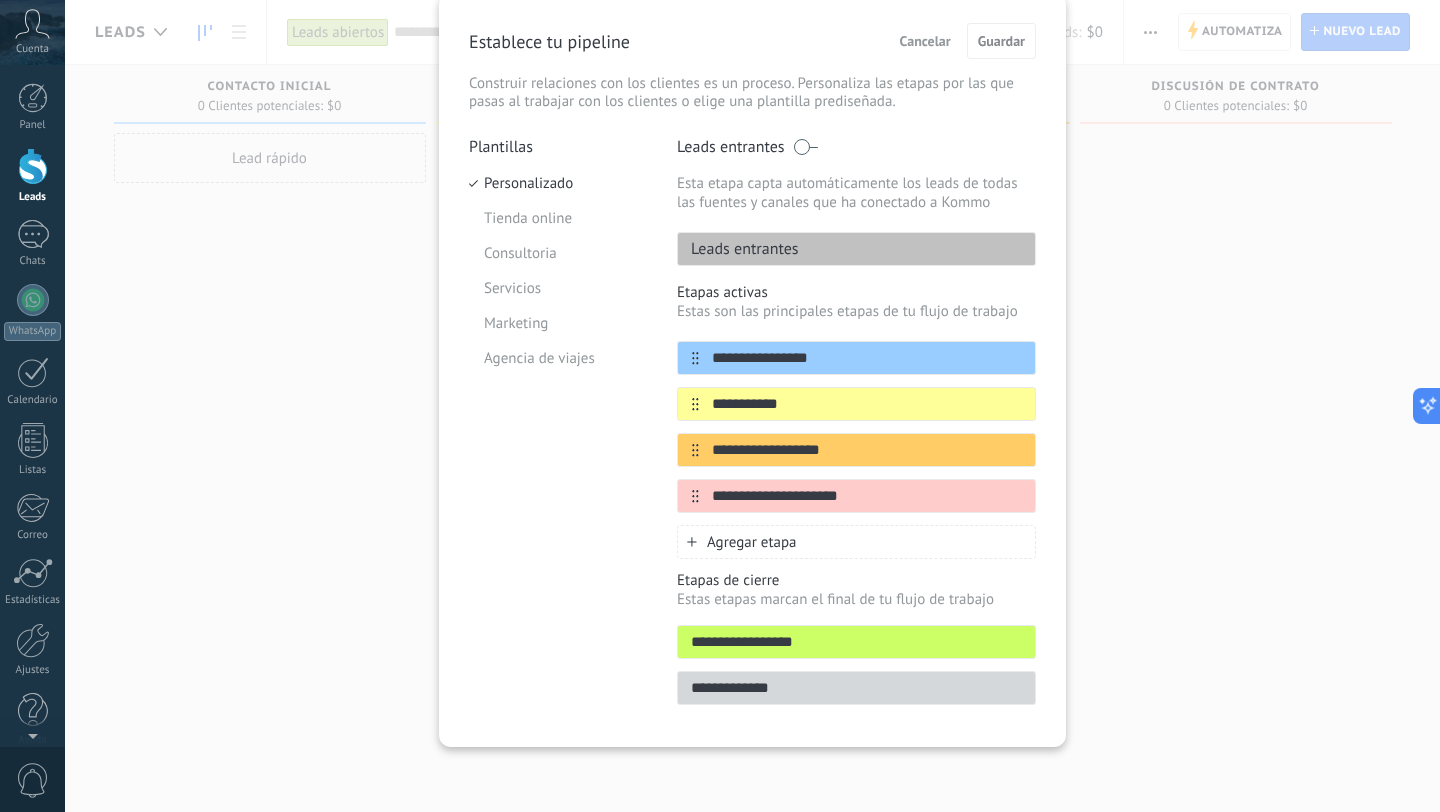 scroll, scrollTop: 0, scrollLeft: 0, axis: both 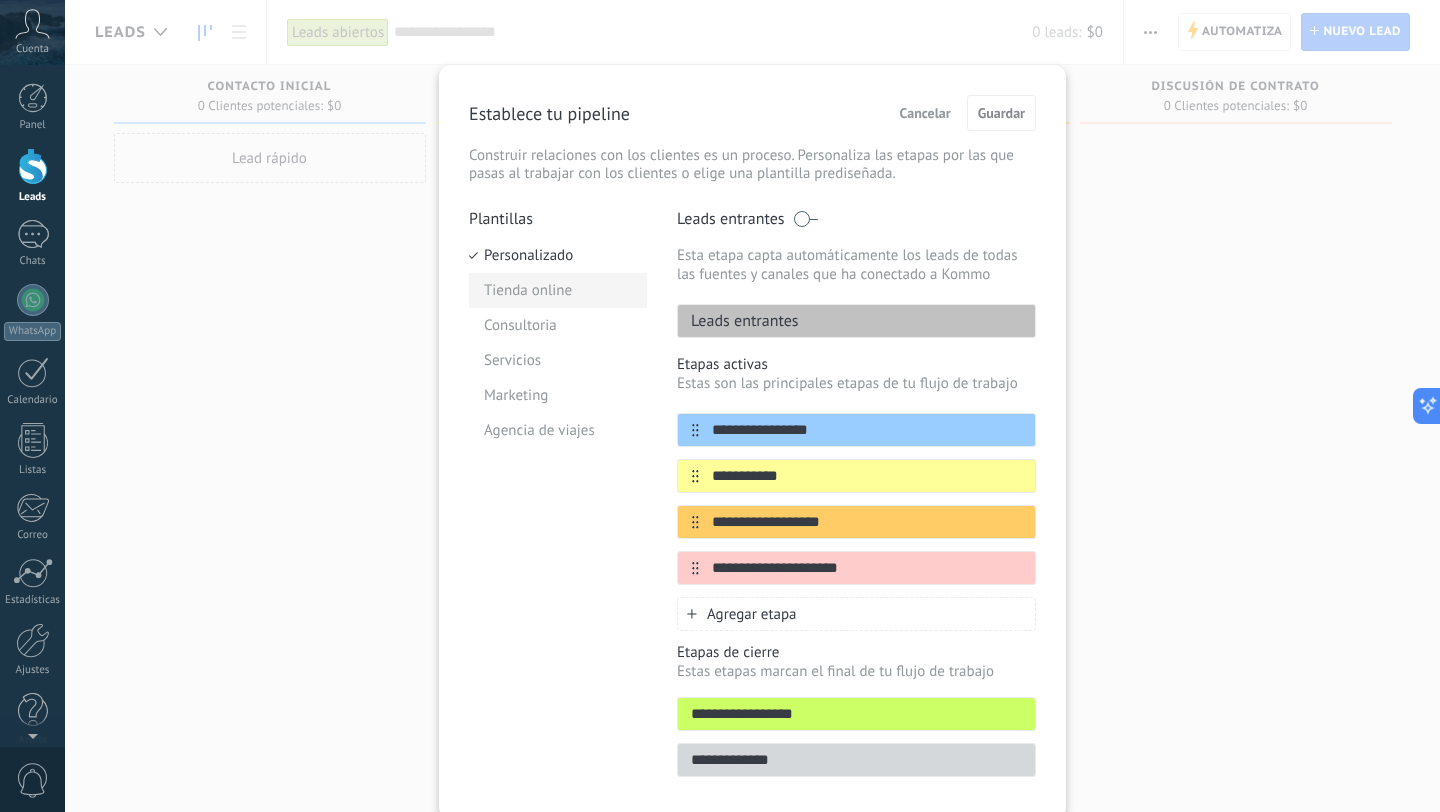 click on "Tienda online" at bounding box center (558, 290) 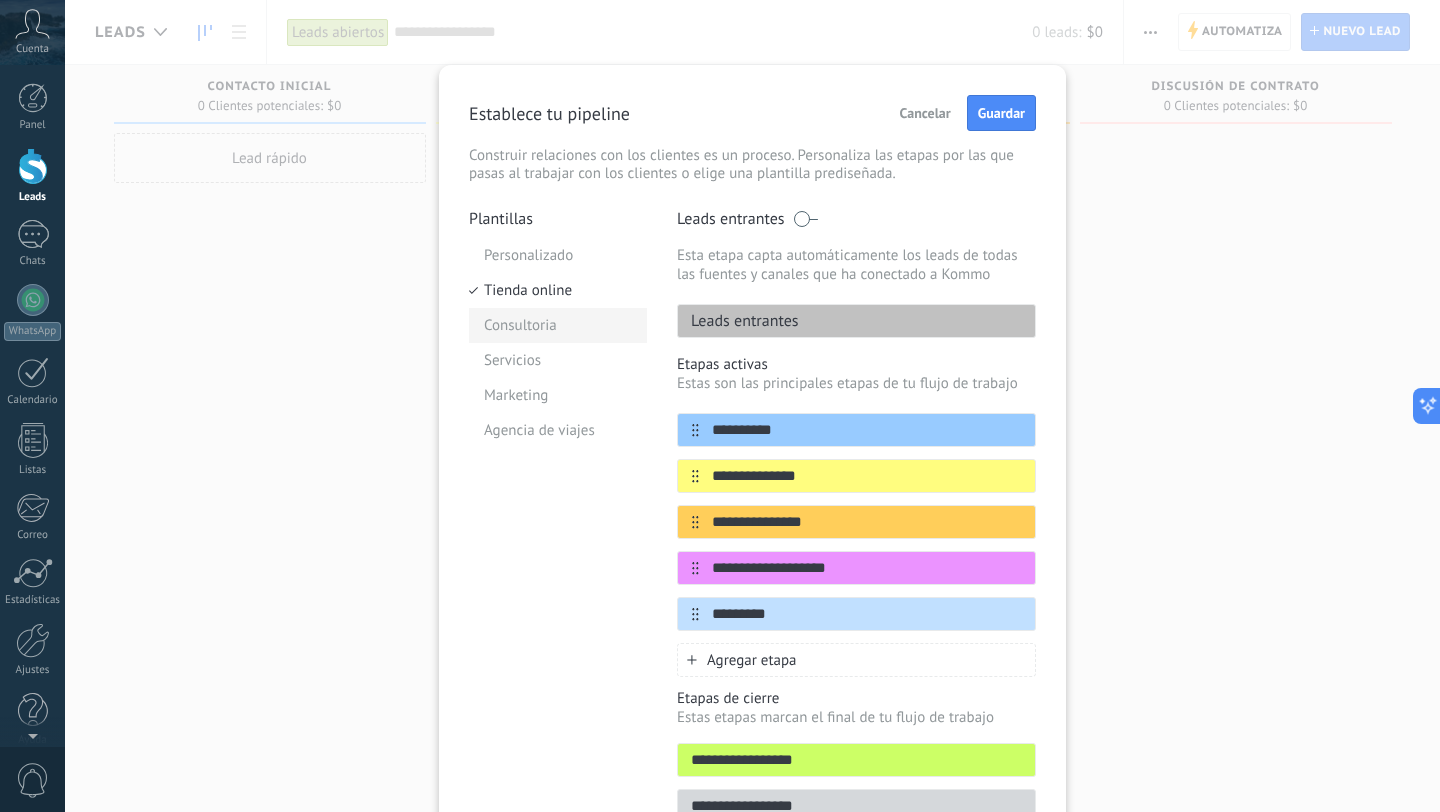 click on "Consultoria" at bounding box center (558, 325) 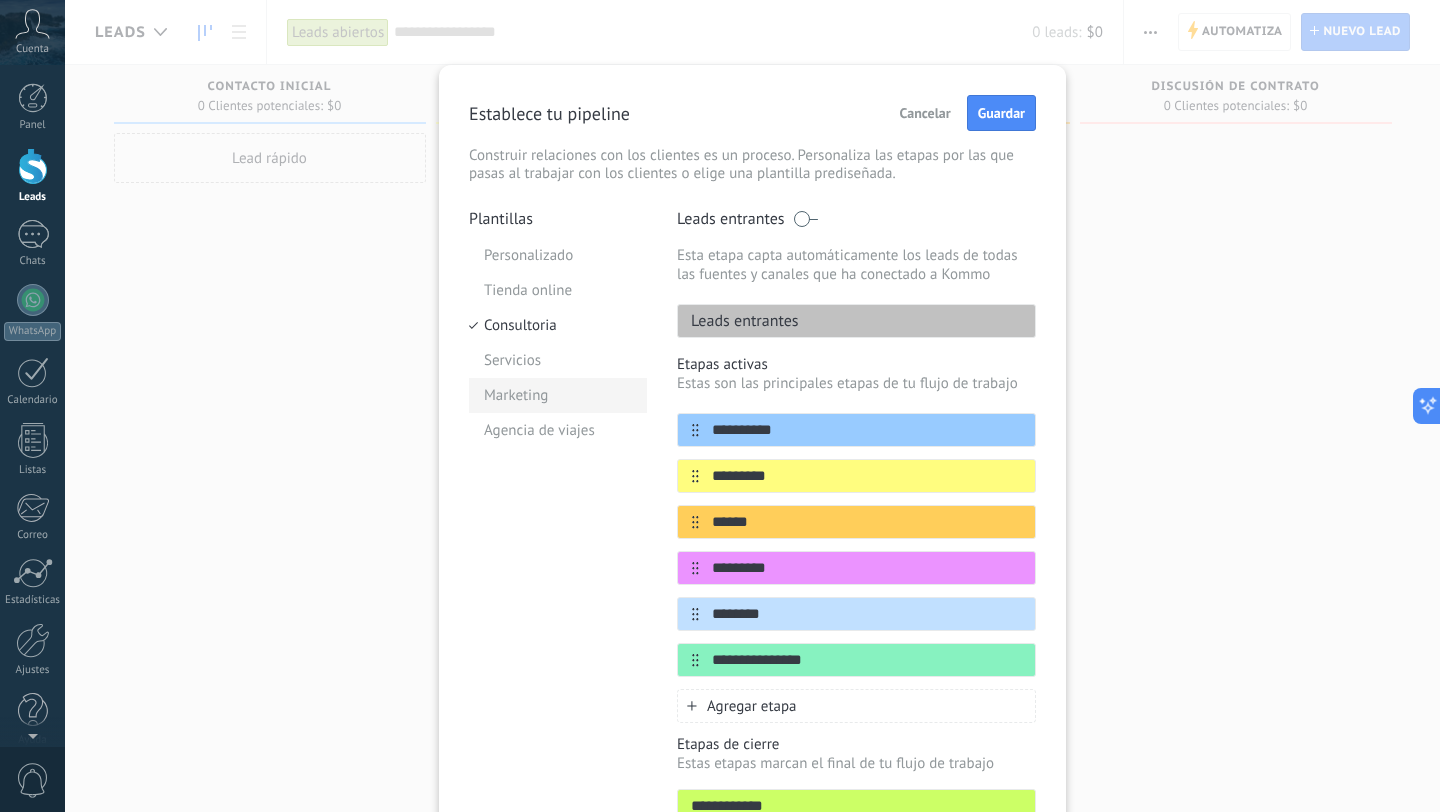 click on "Marketing" at bounding box center [558, 395] 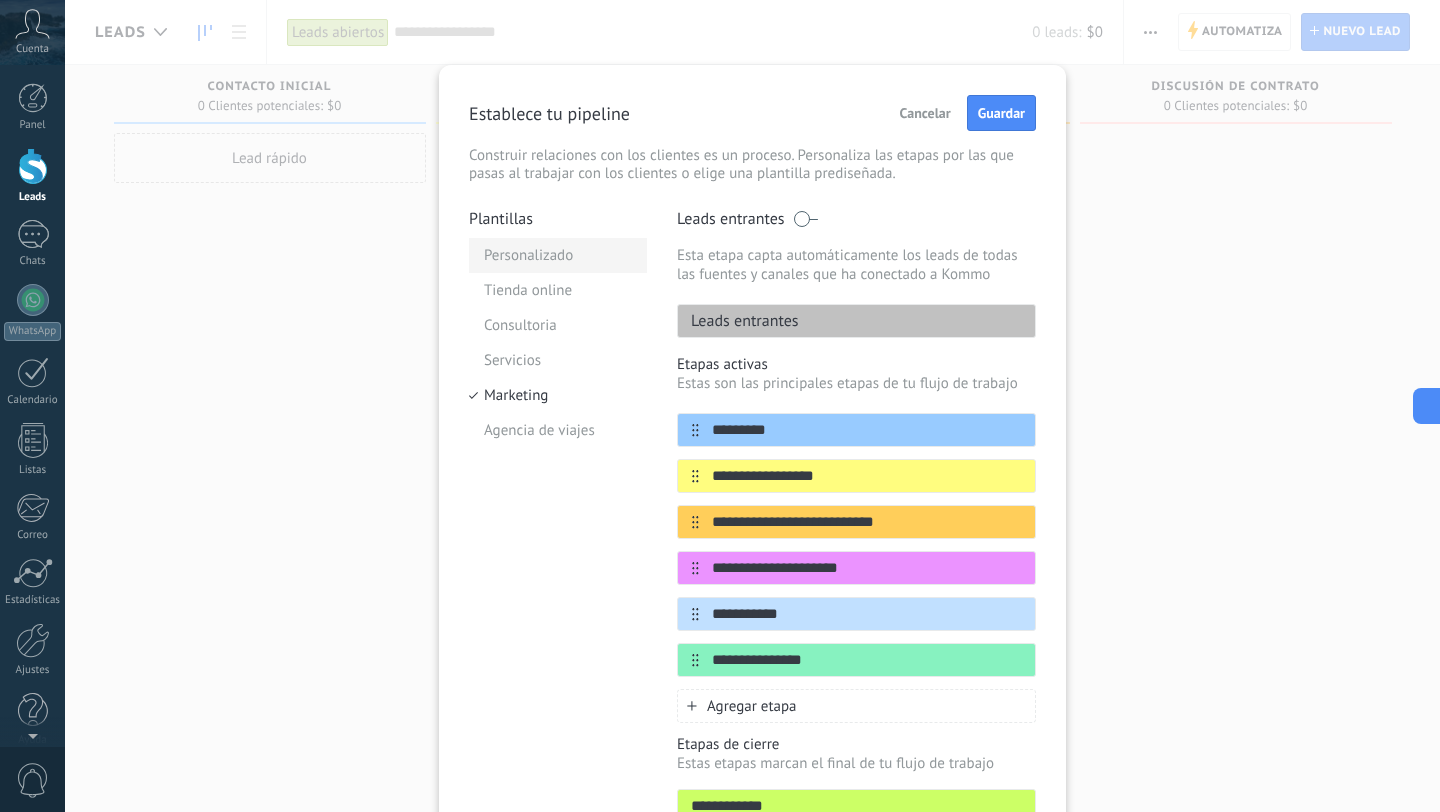 click on "Personalizado" at bounding box center (558, 255) 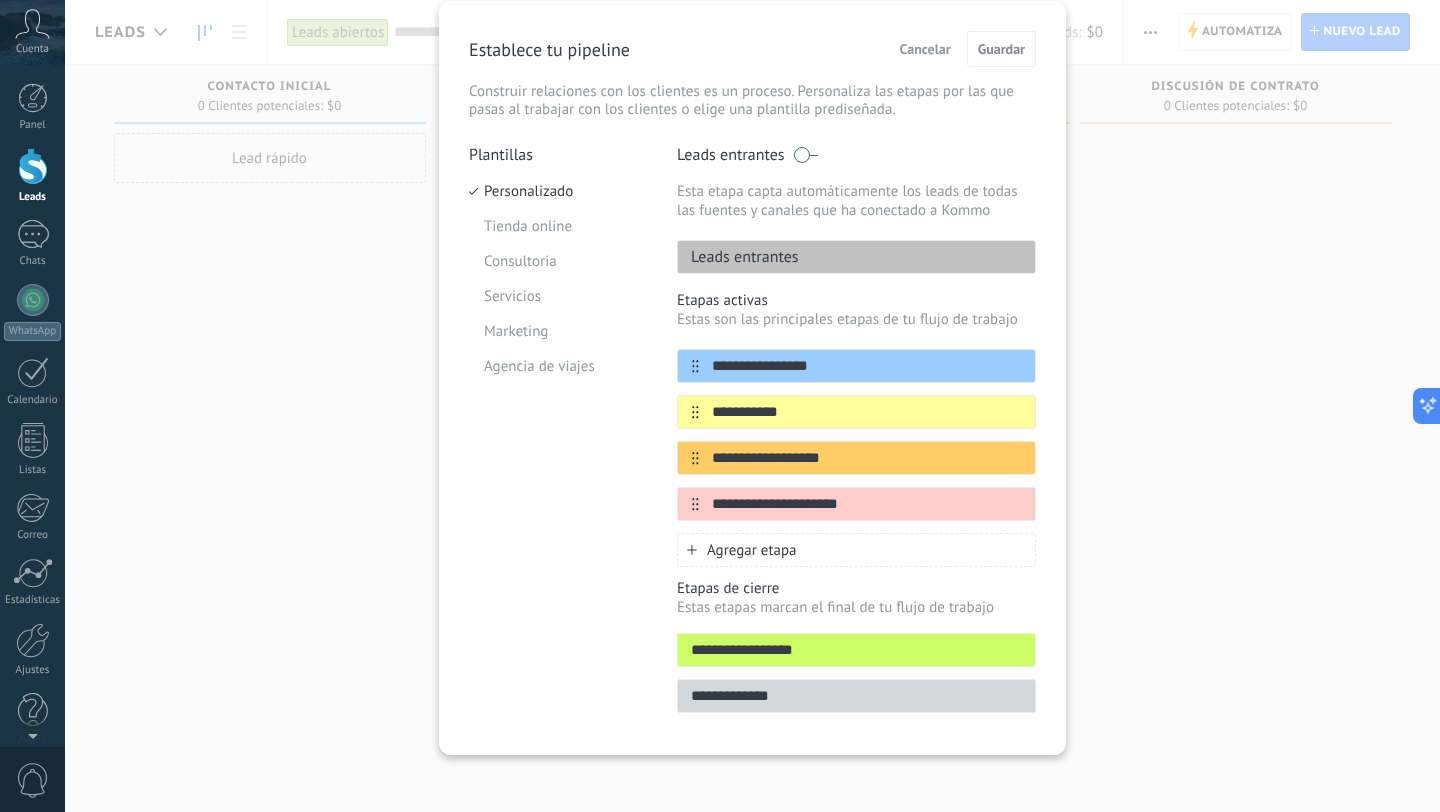 scroll, scrollTop: 69, scrollLeft: 0, axis: vertical 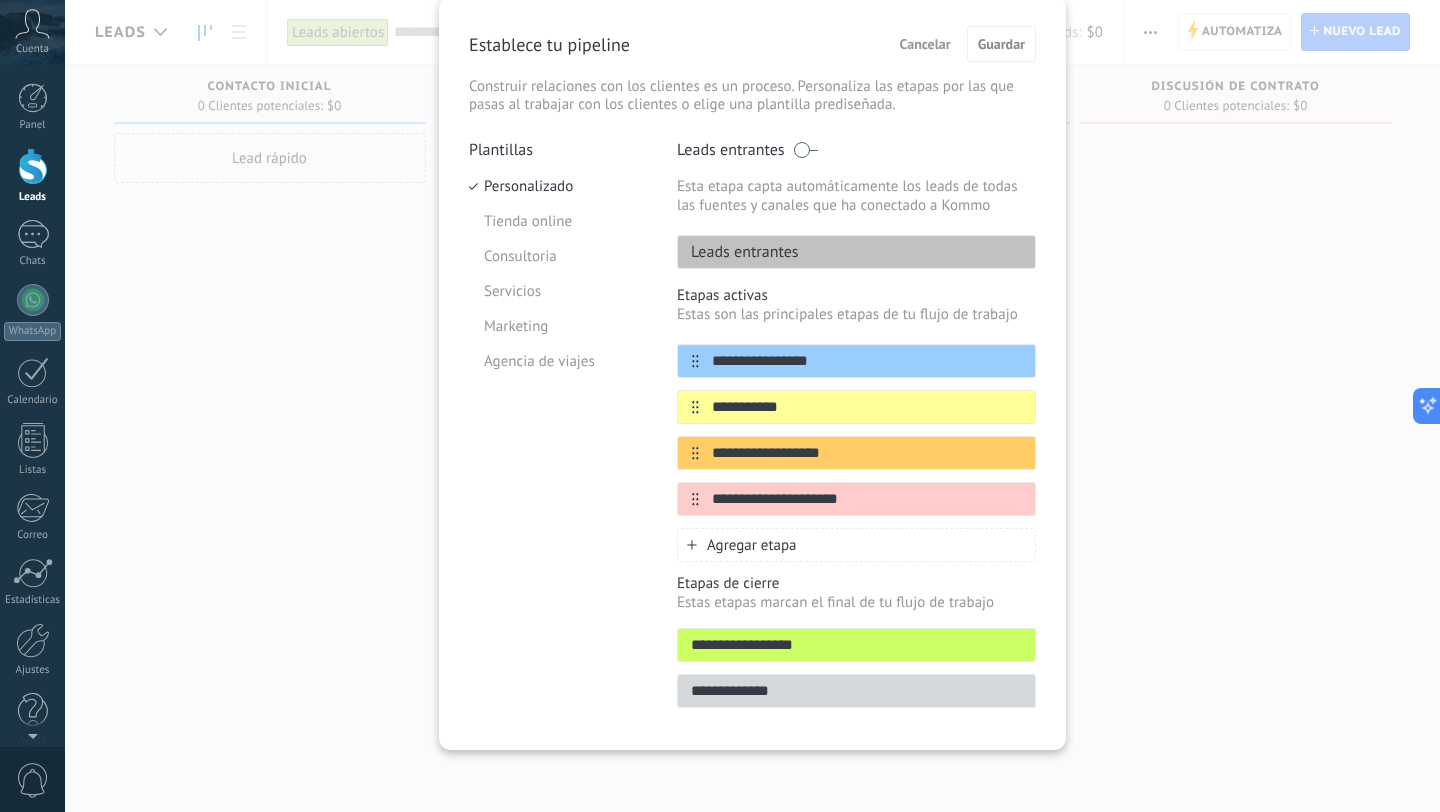 click on "**********" at bounding box center (867, 361) 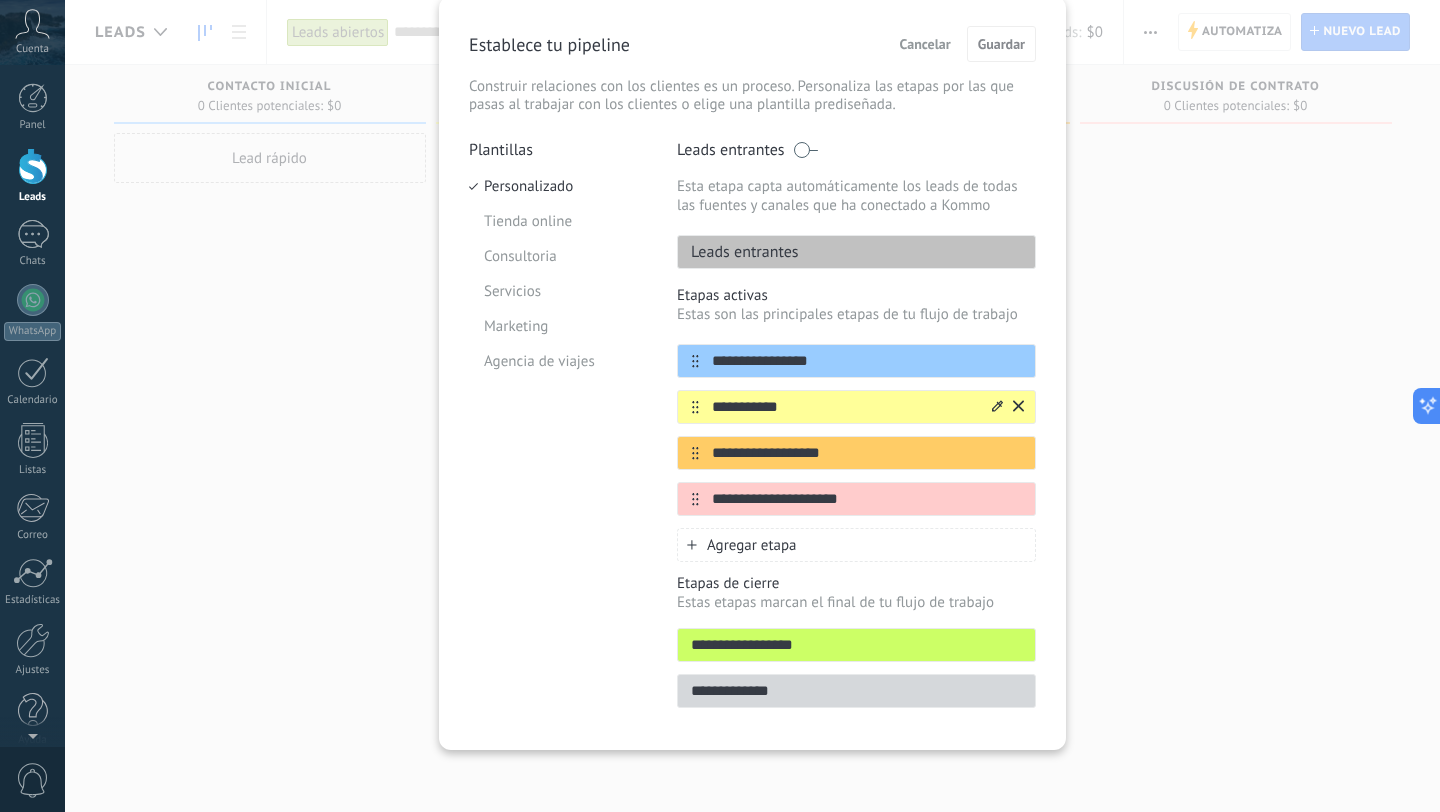 click on "**********" at bounding box center (867, 361) 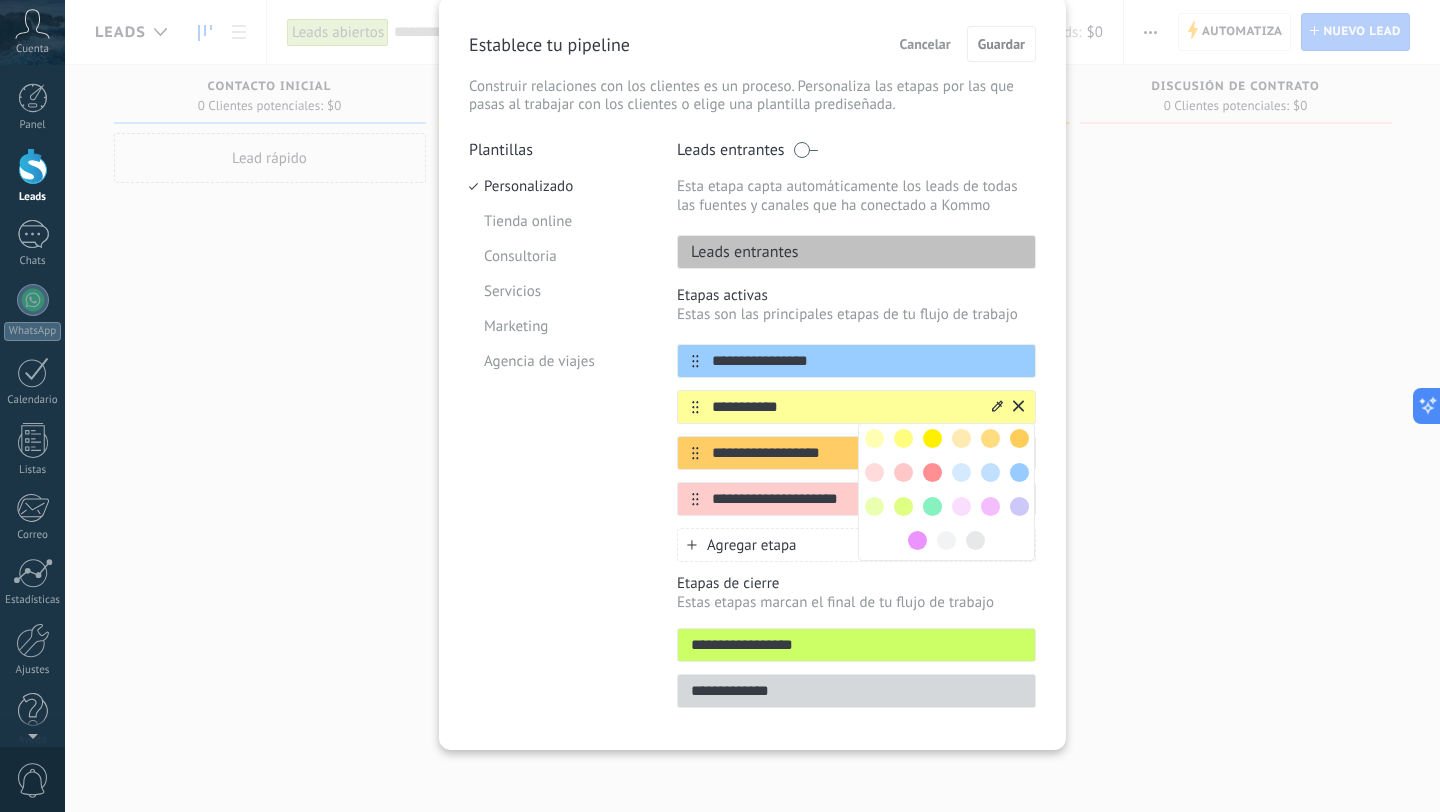 click on "Establece tu pipeline Cancelar Guardar Construir relaciones con los clientes es un proceso. Personaliza las etapas por las que pasas al trabajar con los clientes o elige una plantilla prediseñada. Plantillas Personalizado Tienda online Consultoria Servicios Marketing Agencia de viajes Leads entrantes Esta etapa capta automáticamente los leads de todas las fuentes y canales que ha conectado a Kommo Leads entrantes Etapas activas Estas son las principales etapas de tu flujo de trabajo [STAGE] [STAGE] [STAGE] [STAGE] Agregar etapa Etapas de cierre Estas etapas marcan el final de tu flujo de trabajo [STAGE] [STAGE]" at bounding box center [0, 0] 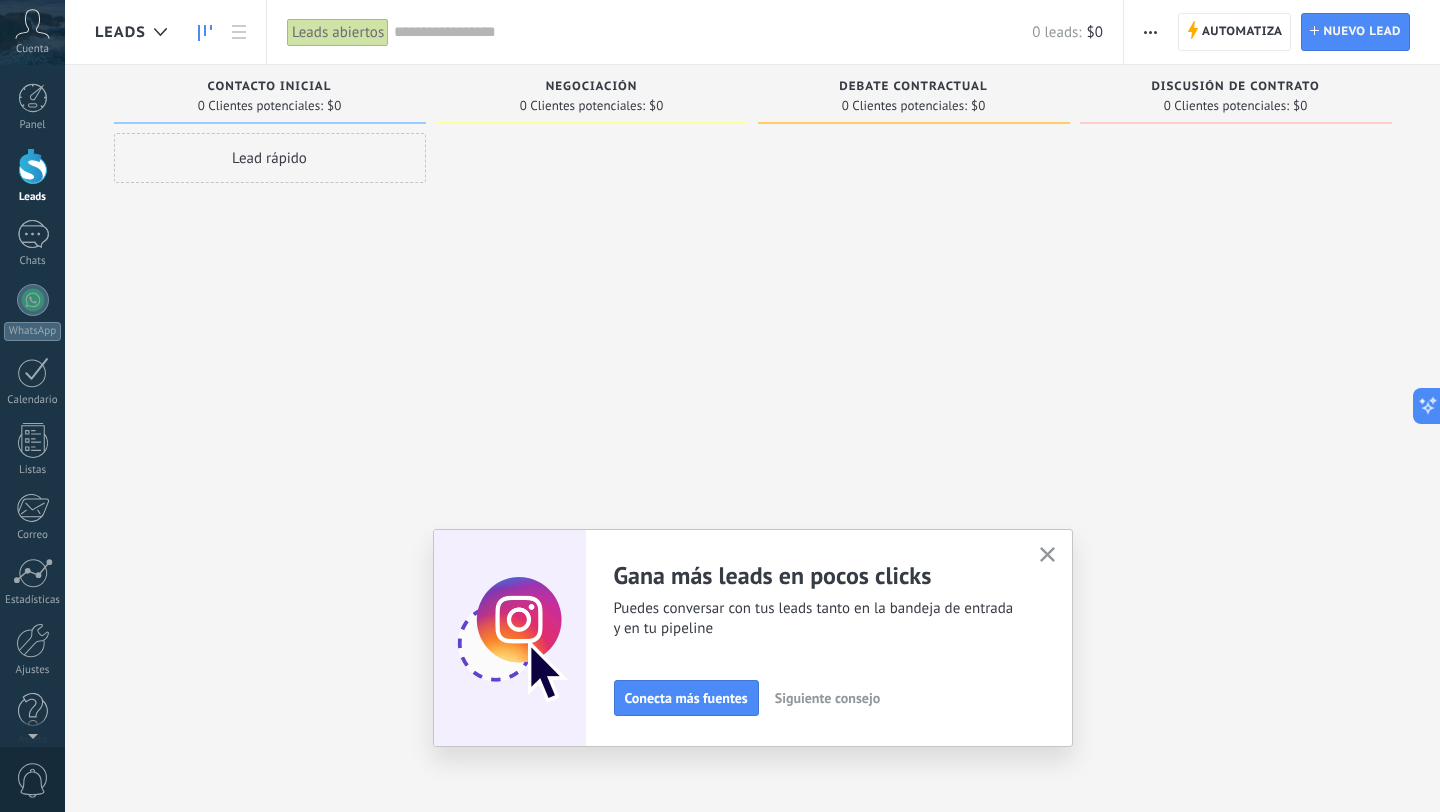 scroll, scrollTop: 0, scrollLeft: 0, axis: both 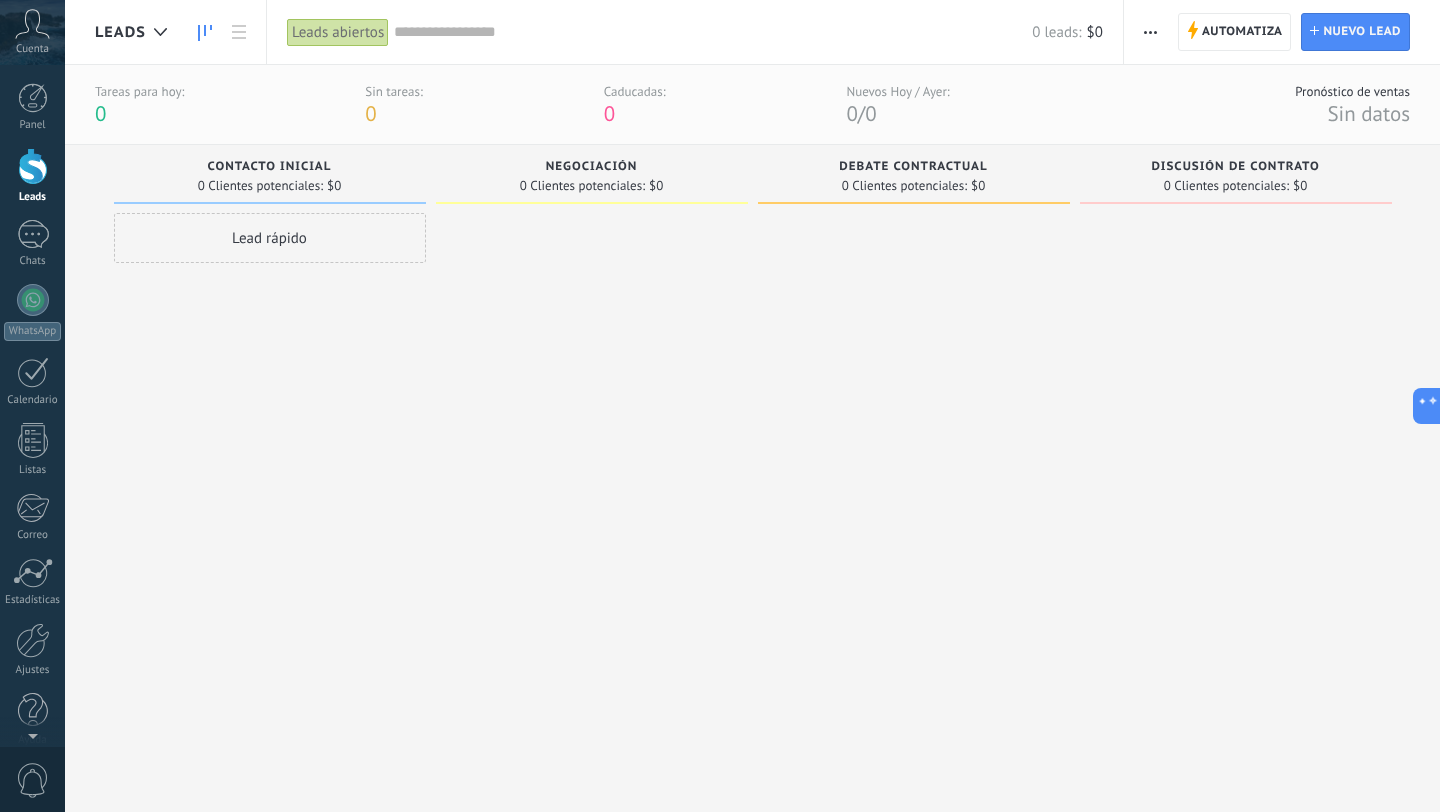 click on "Contacto inicial" at bounding box center (270, 167) 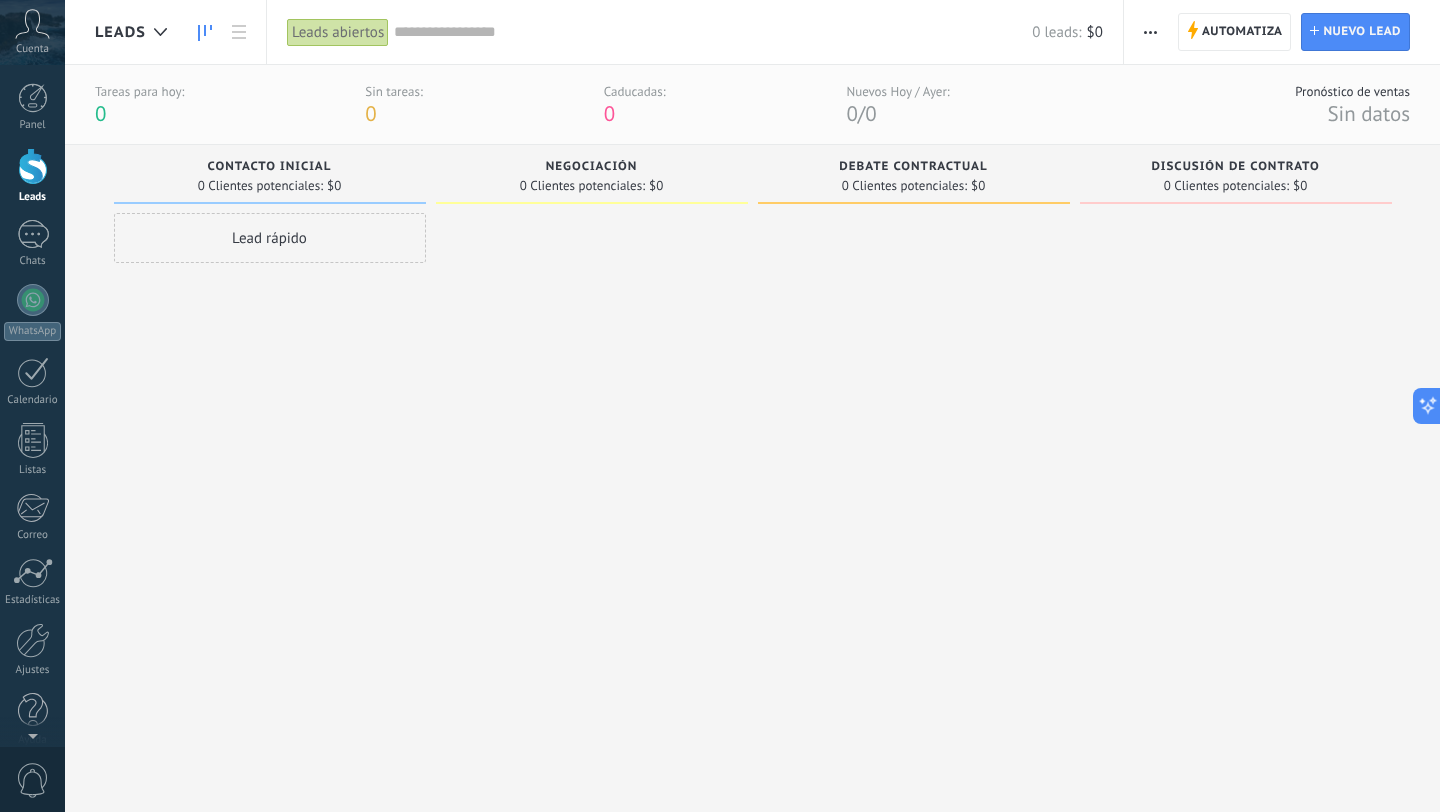 click on "Contacto inicial" at bounding box center [270, 168] 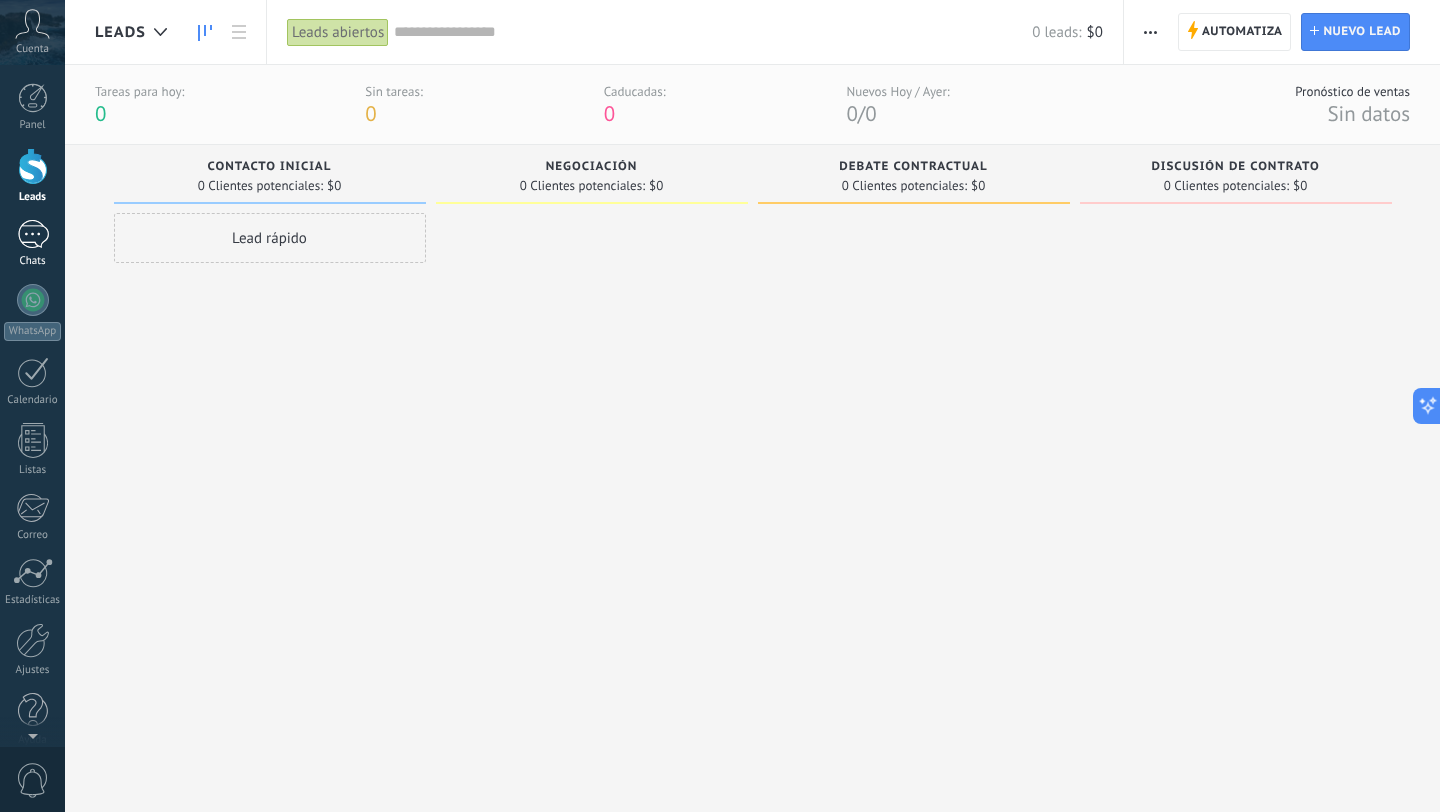 click at bounding box center (33, 234) 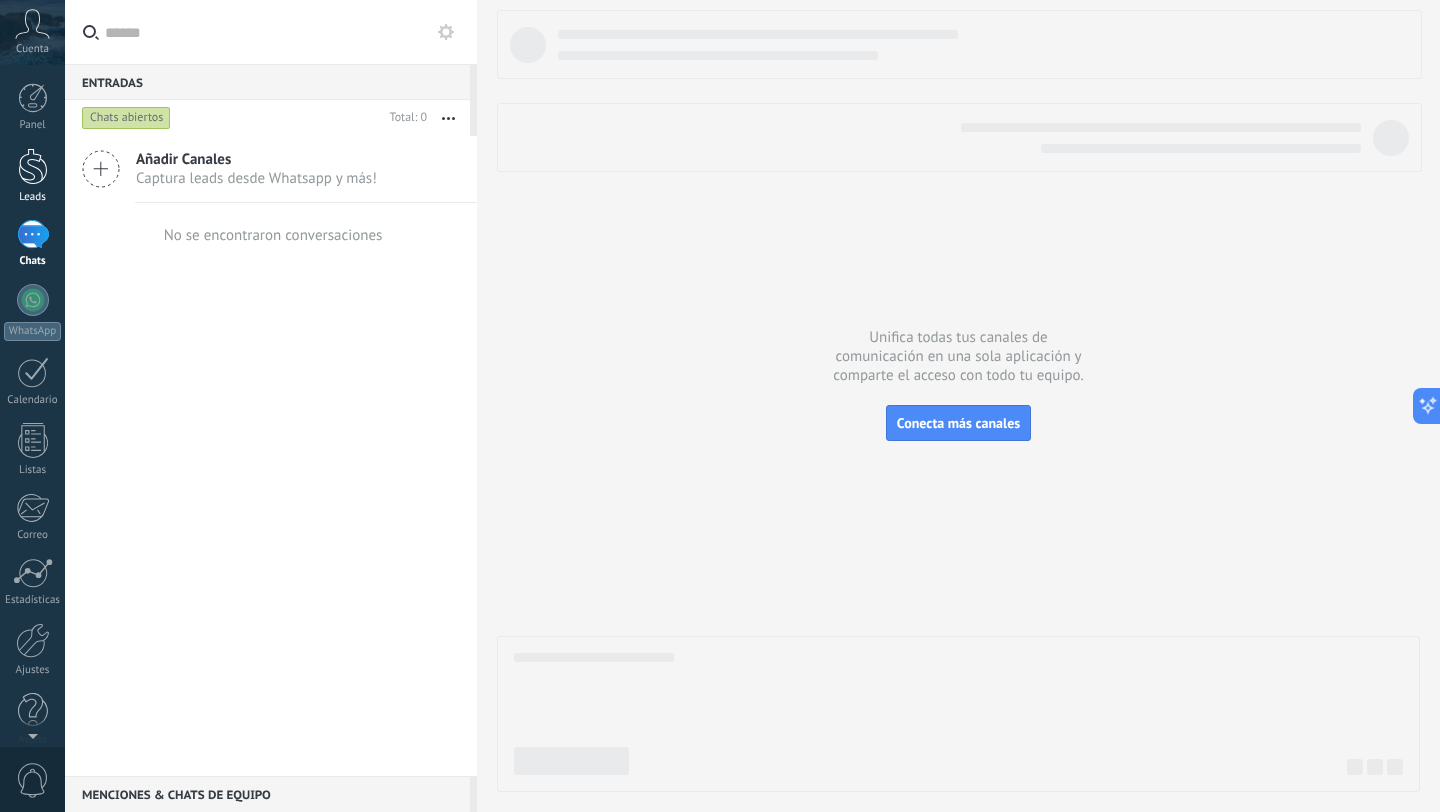 click at bounding box center [33, 166] 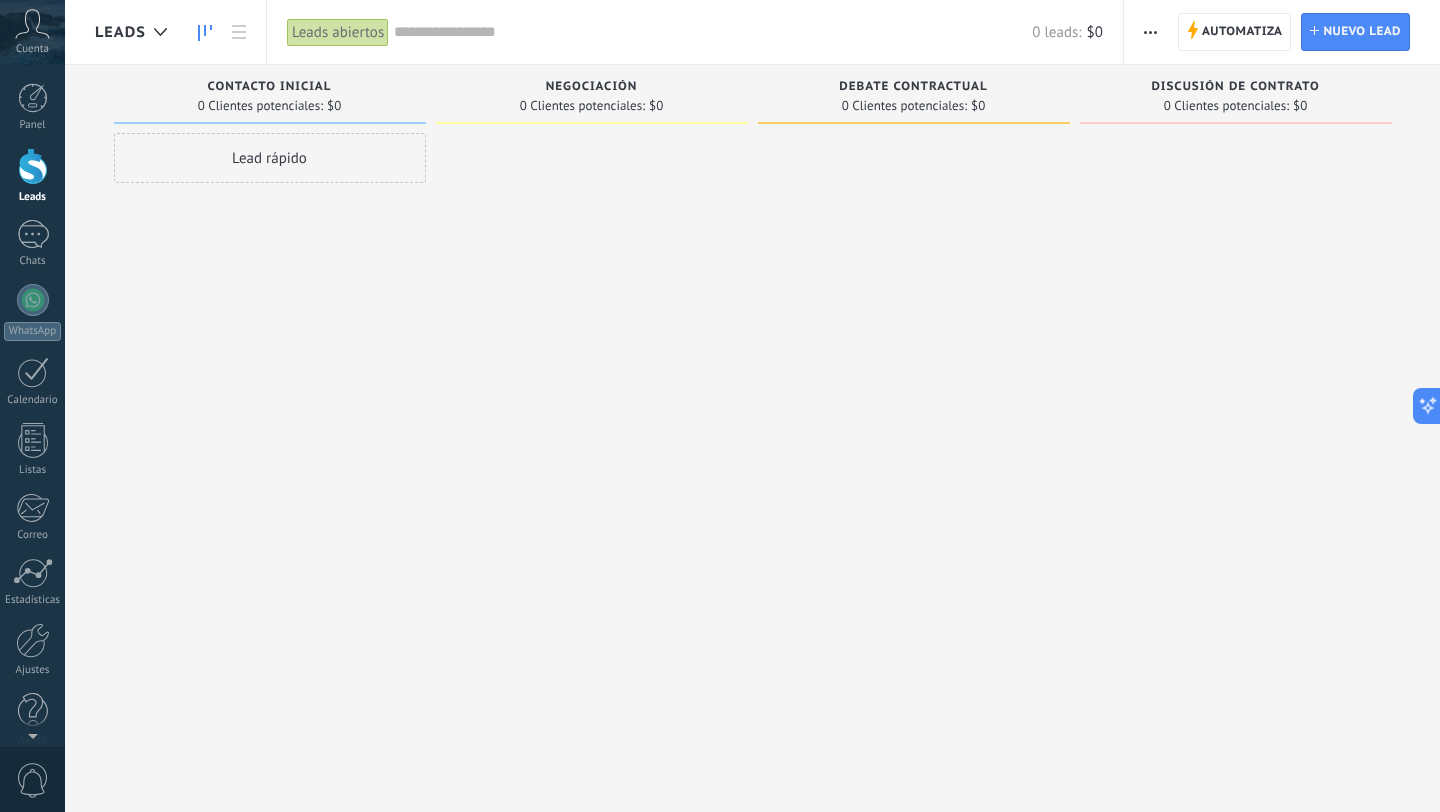 click on "Lead rápido" at bounding box center [270, 158] 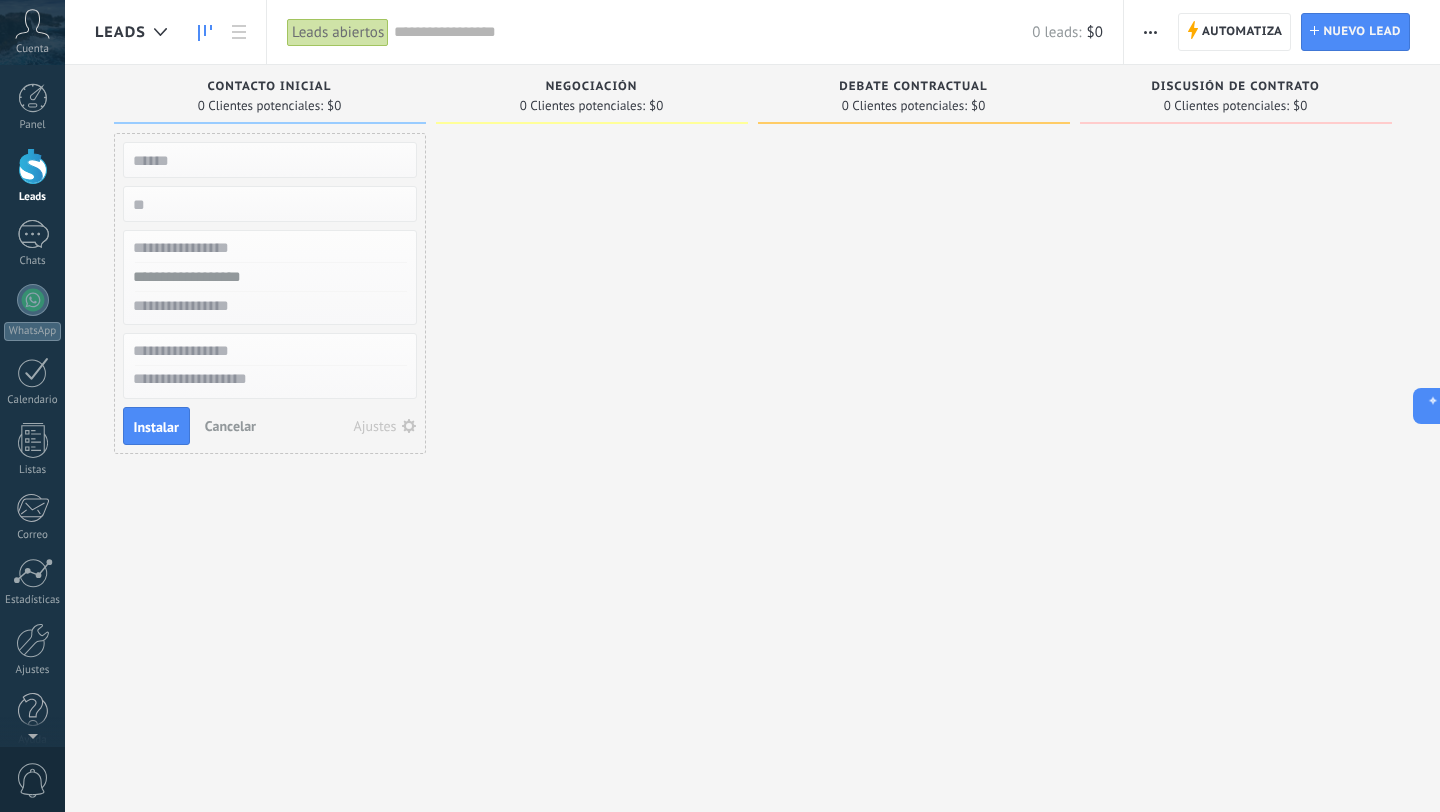 click at bounding box center (592, 408) 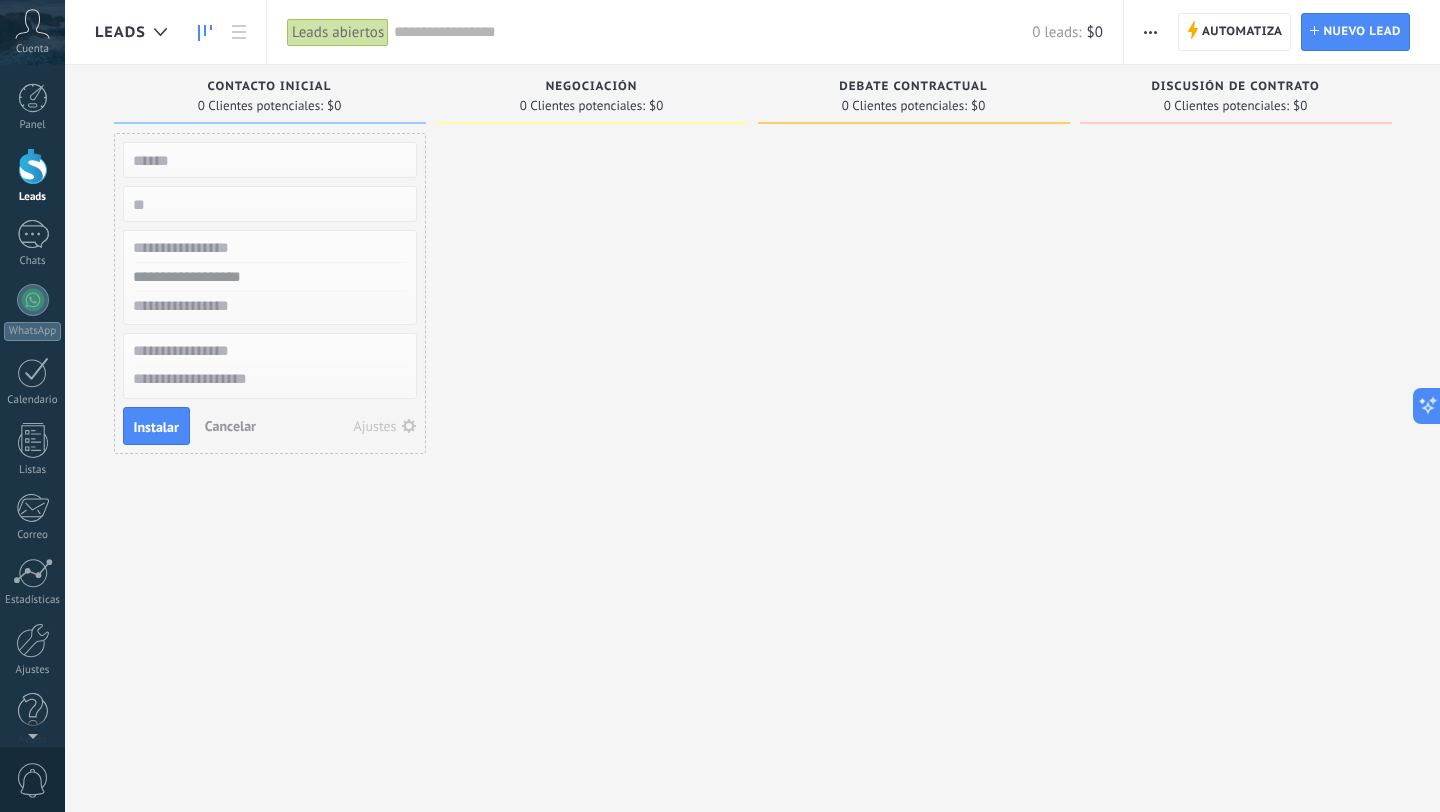 click at bounding box center (1150, 32) 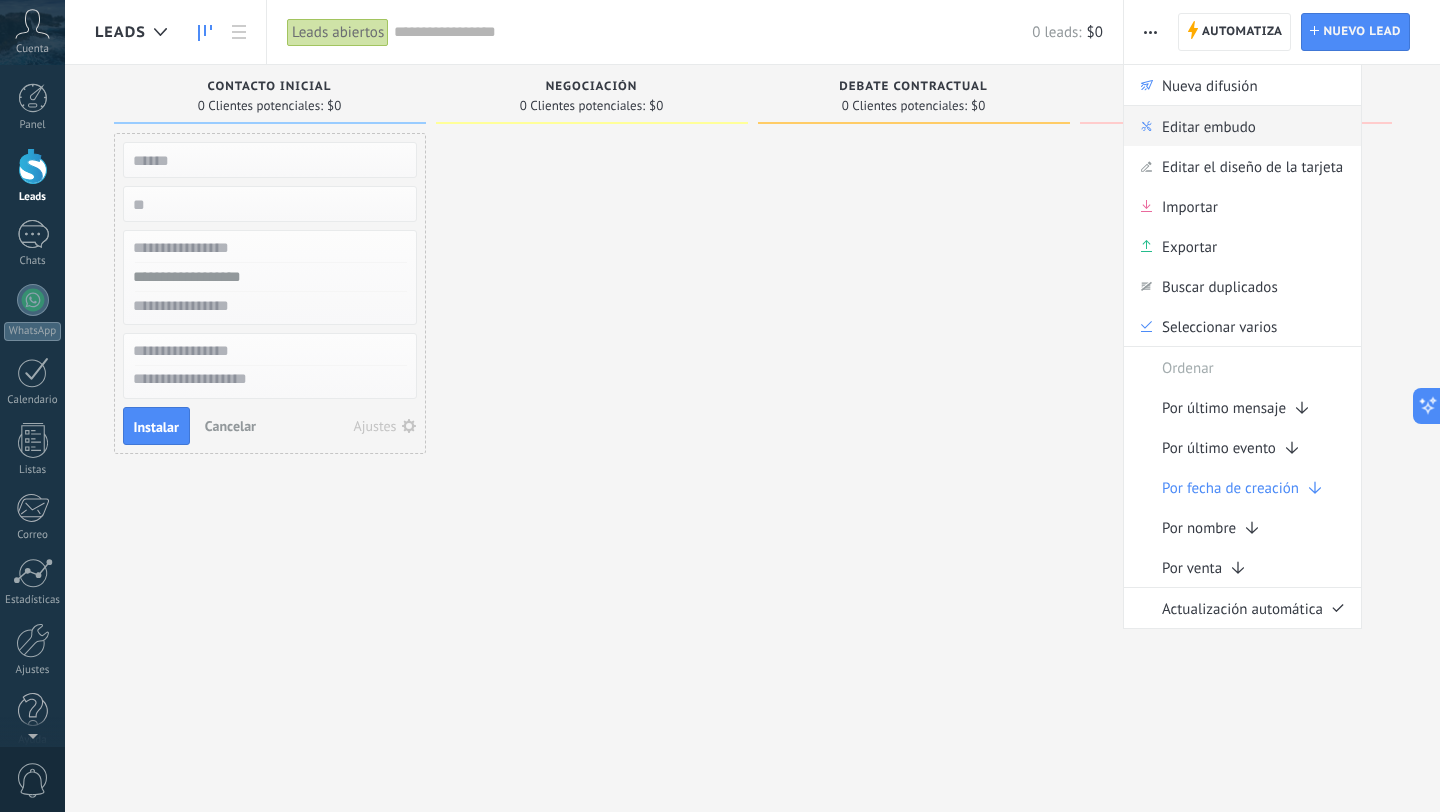 click on "Editar embudo" at bounding box center [1209, 126] 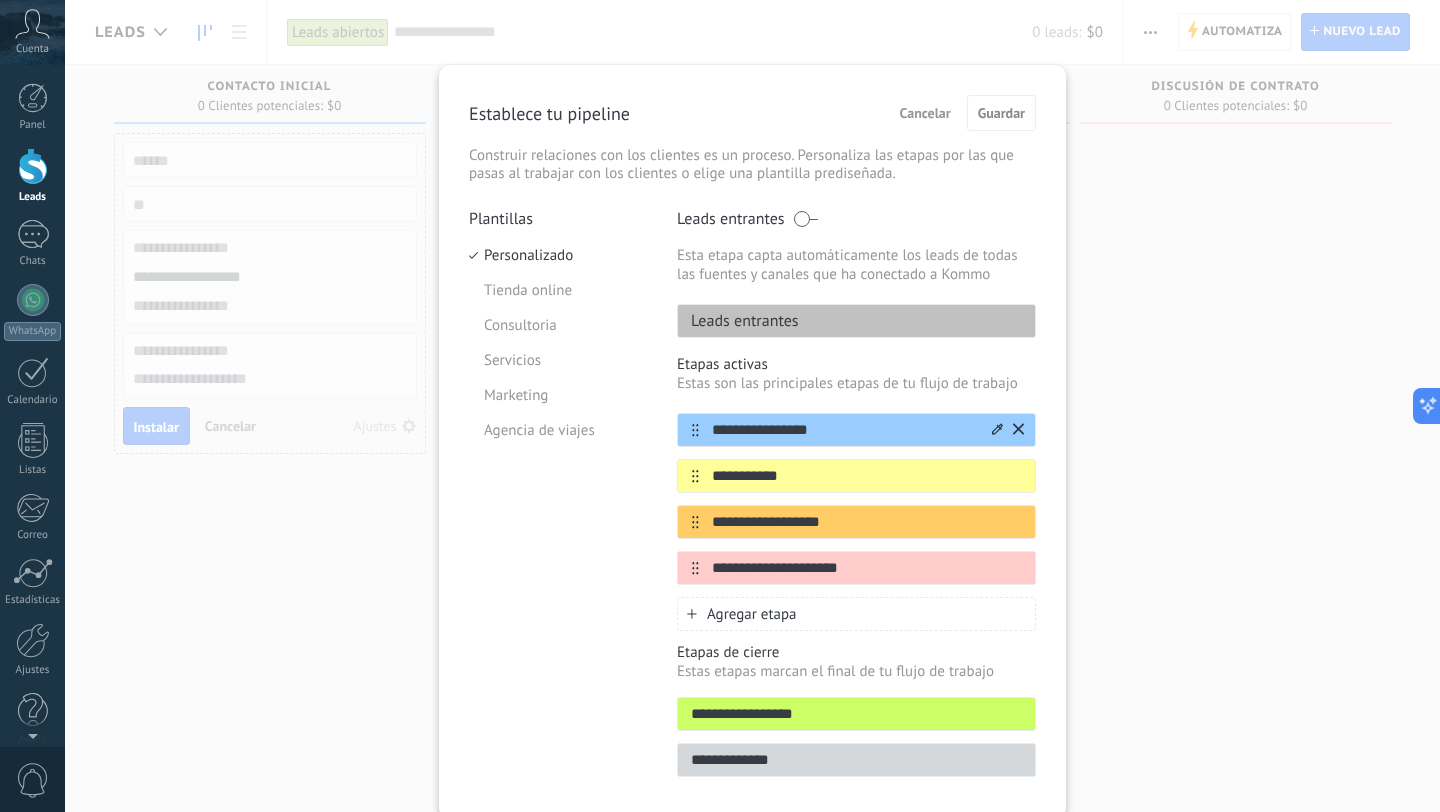 click on "**********" at bounding box center (844, 430) 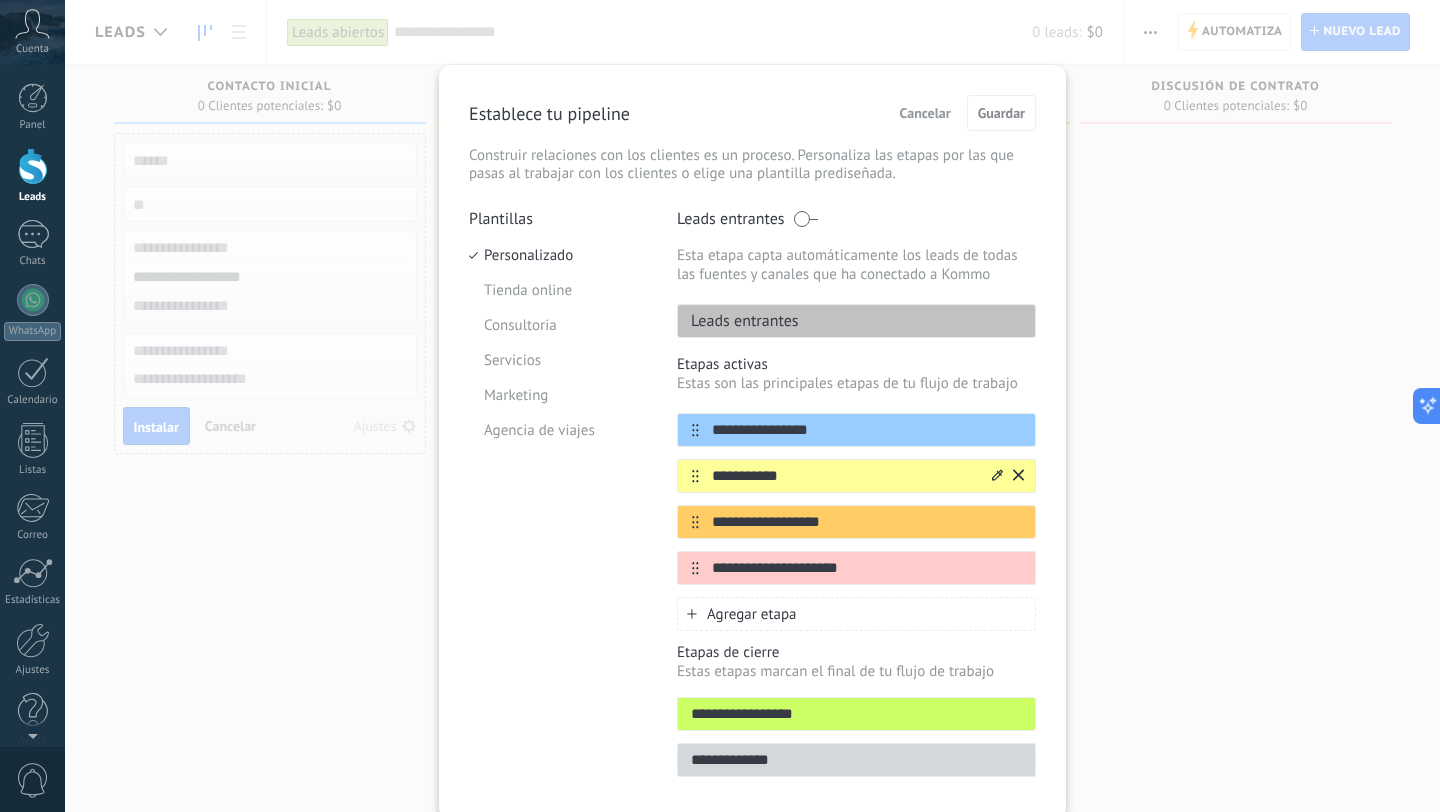 click on "**********" at bounding box center [867, 430] 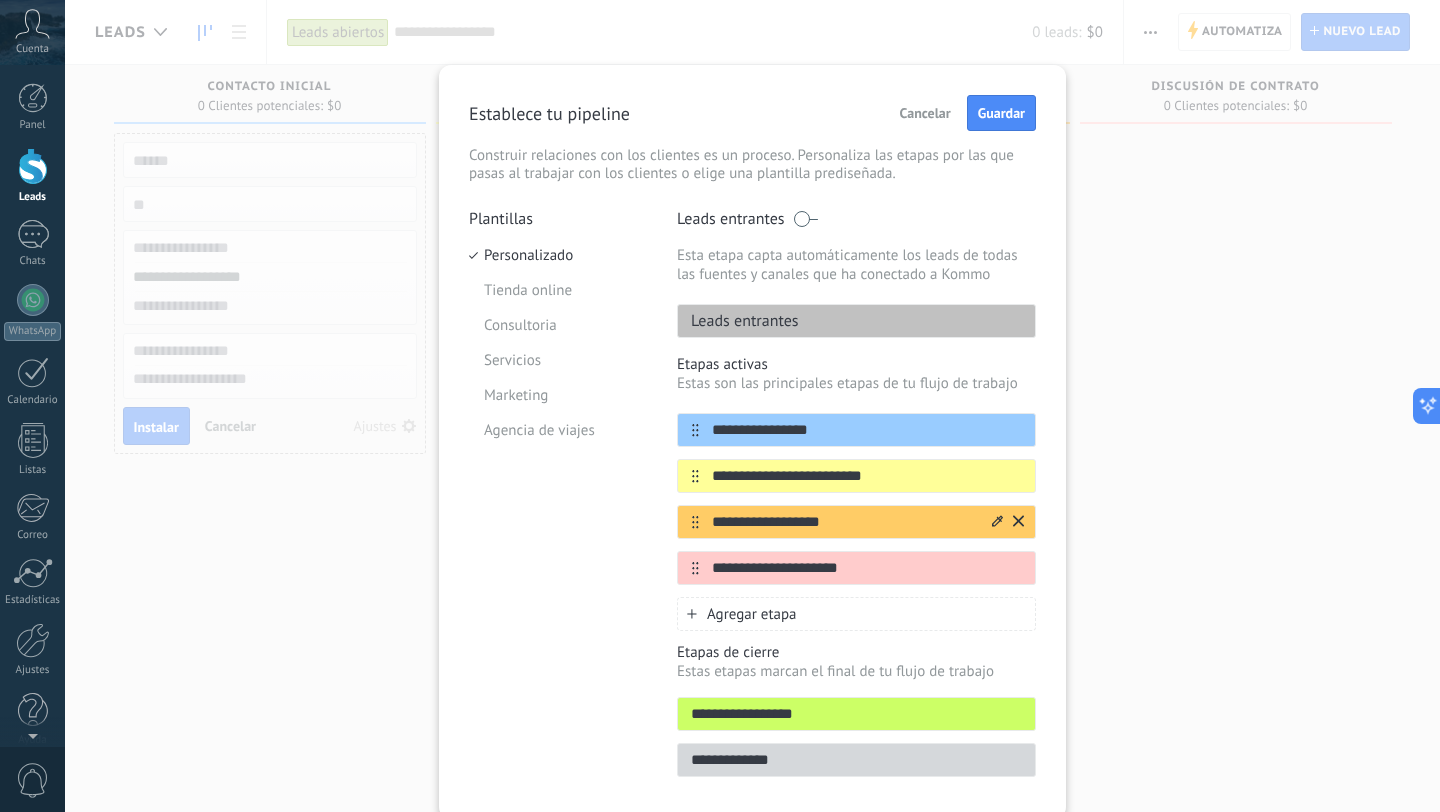 type on "**********" 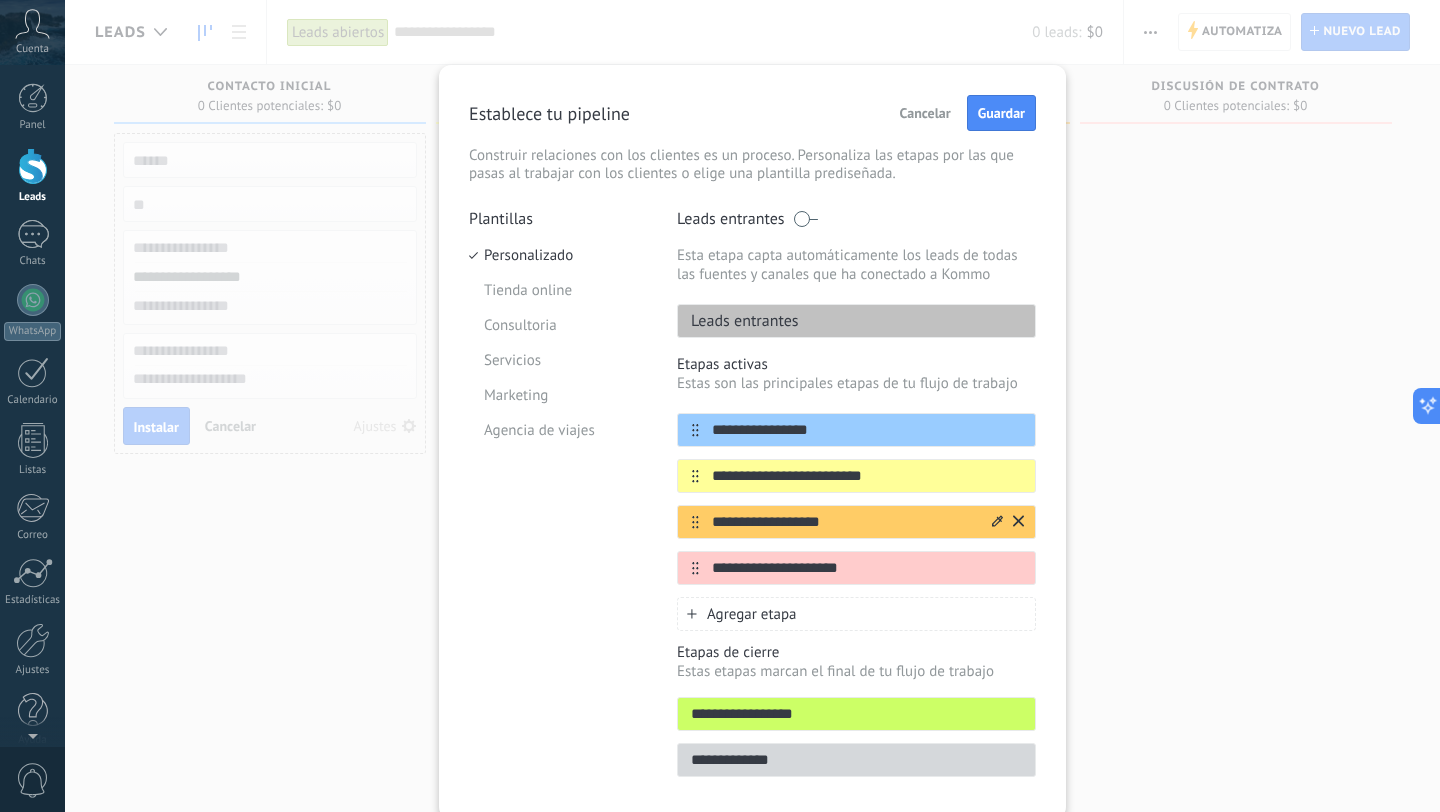 click on "**********" at bounding box center (867, 430) 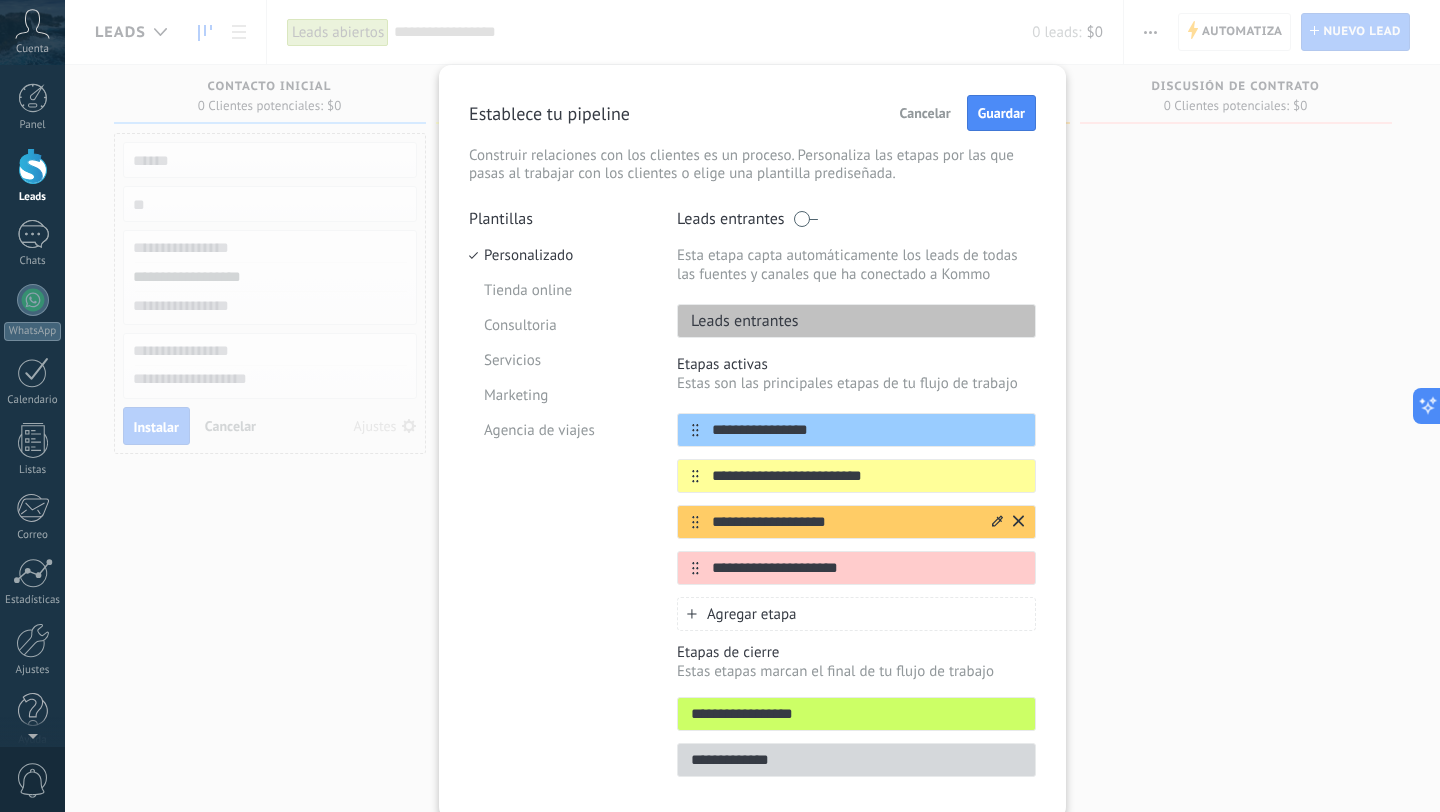 click on "**********" at bounding box center [867, 430] 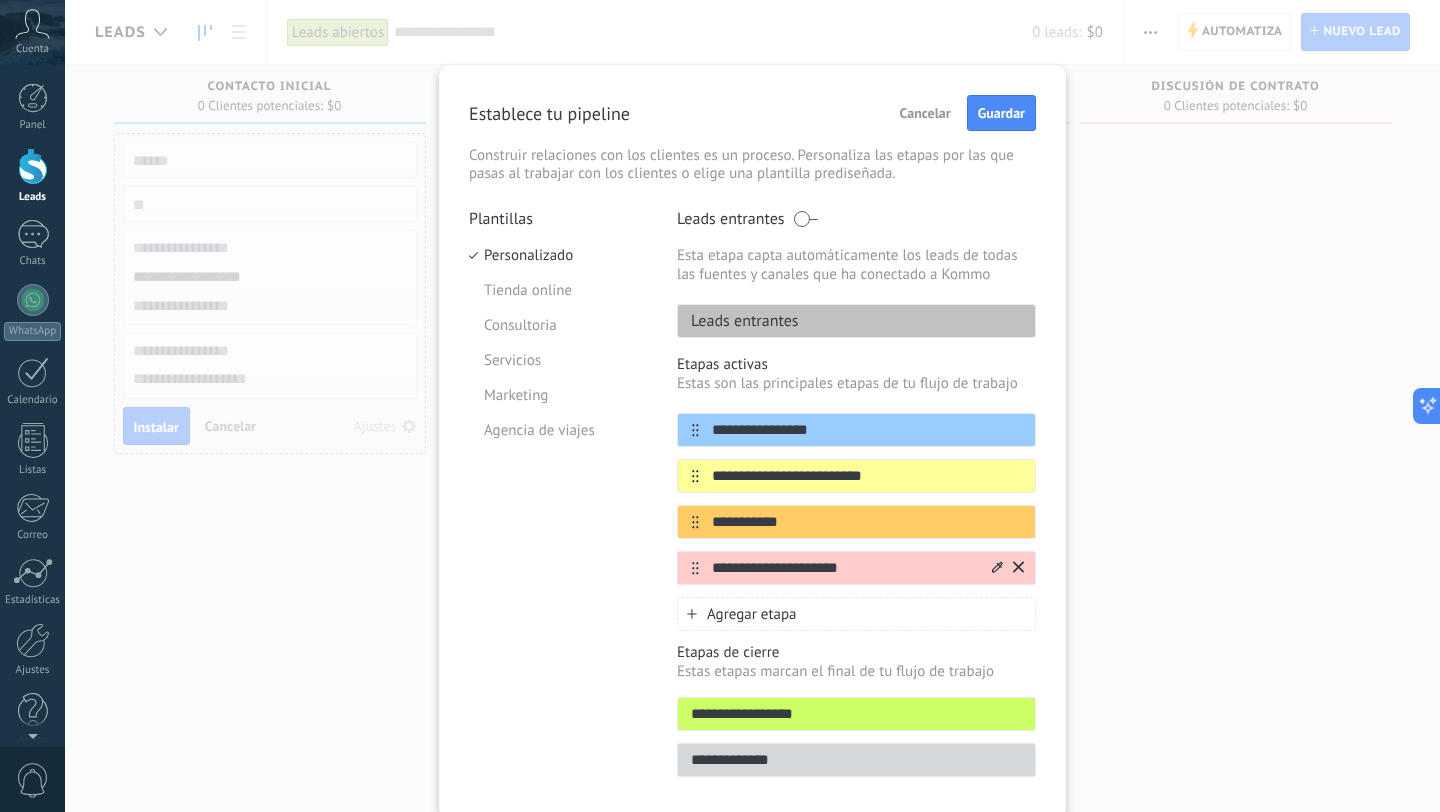 type on "**********" 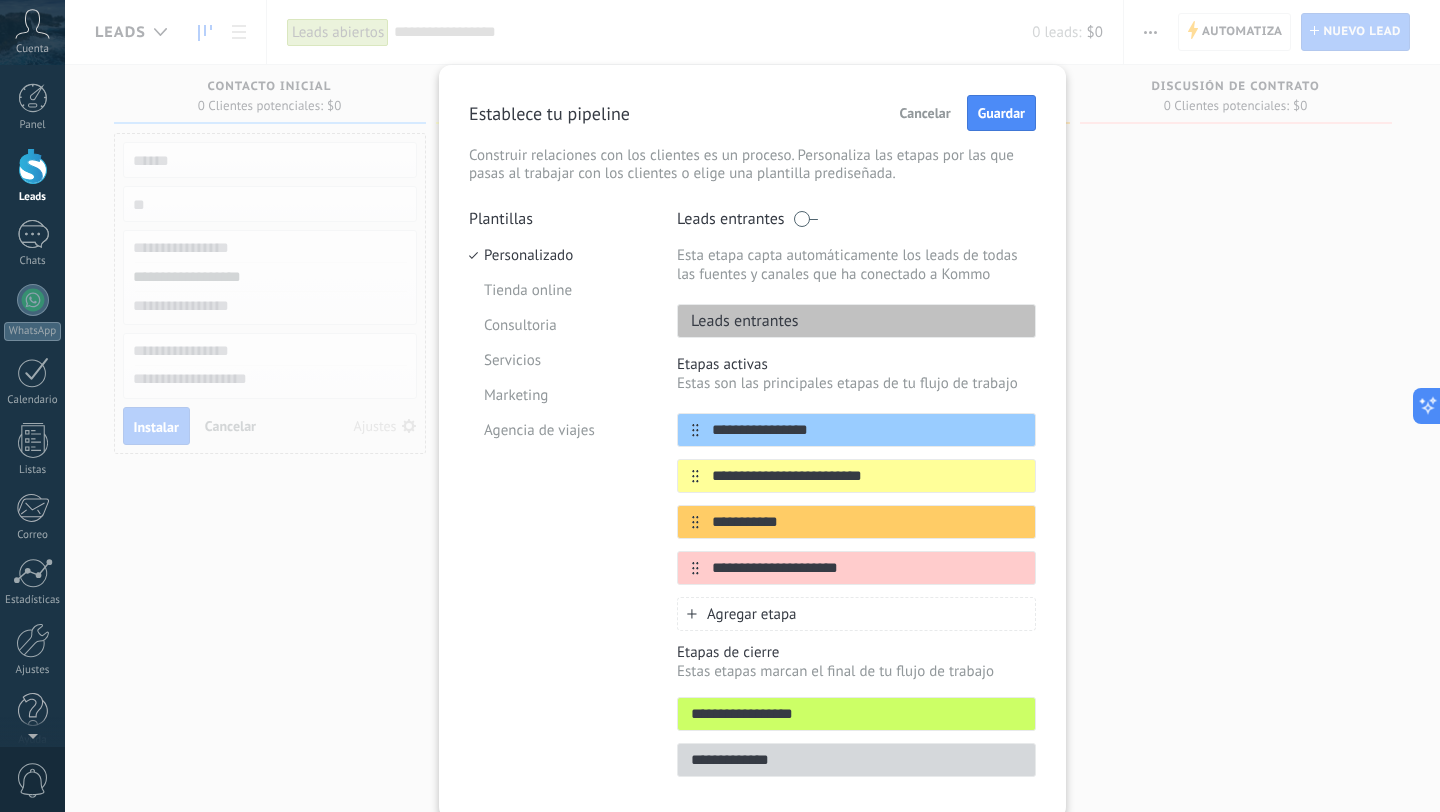 drag, startPoint x: 852, startPoint y: 573, endPoint x: 482, endPoint y: 567, distance: 370.04865 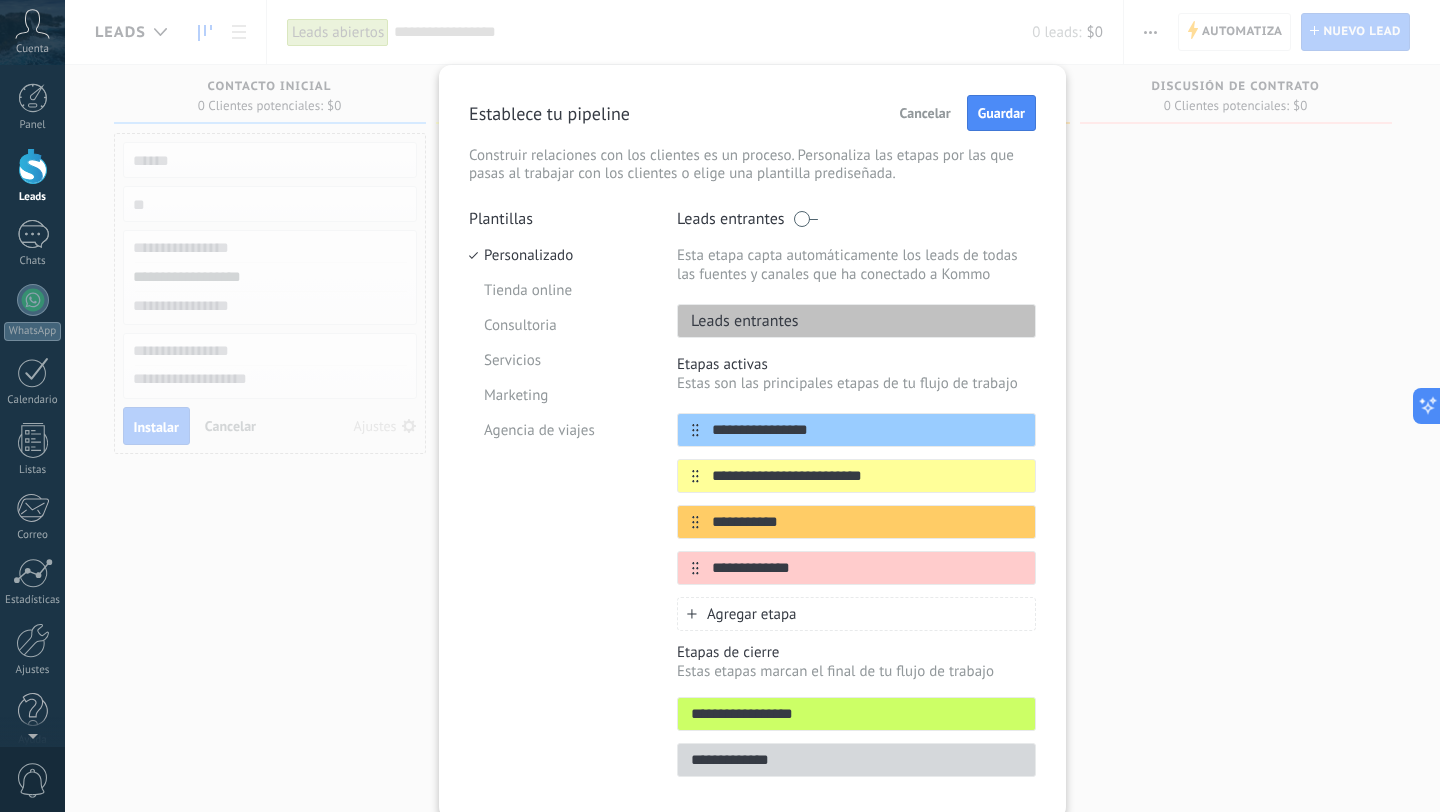 type on "**********" 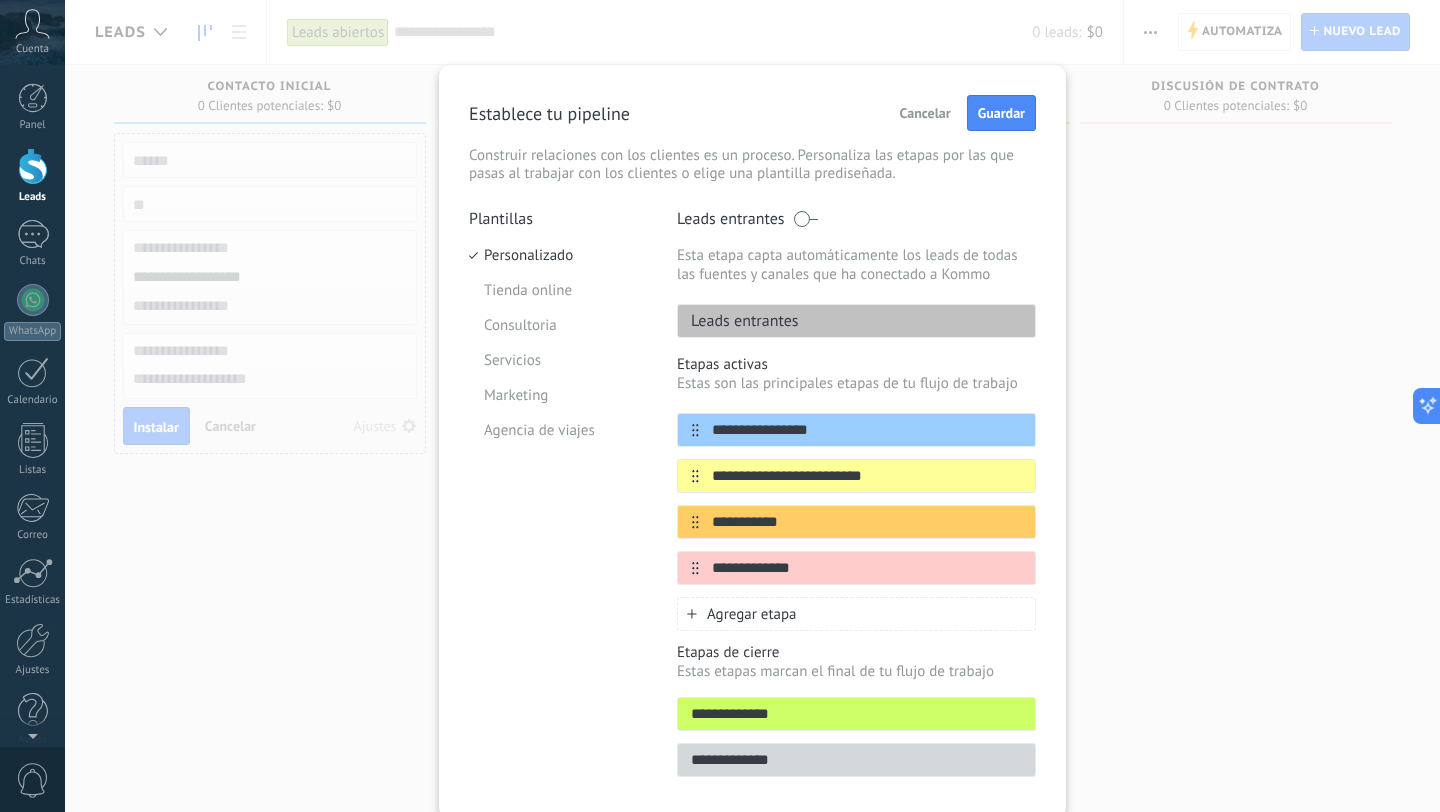 type on "**********" 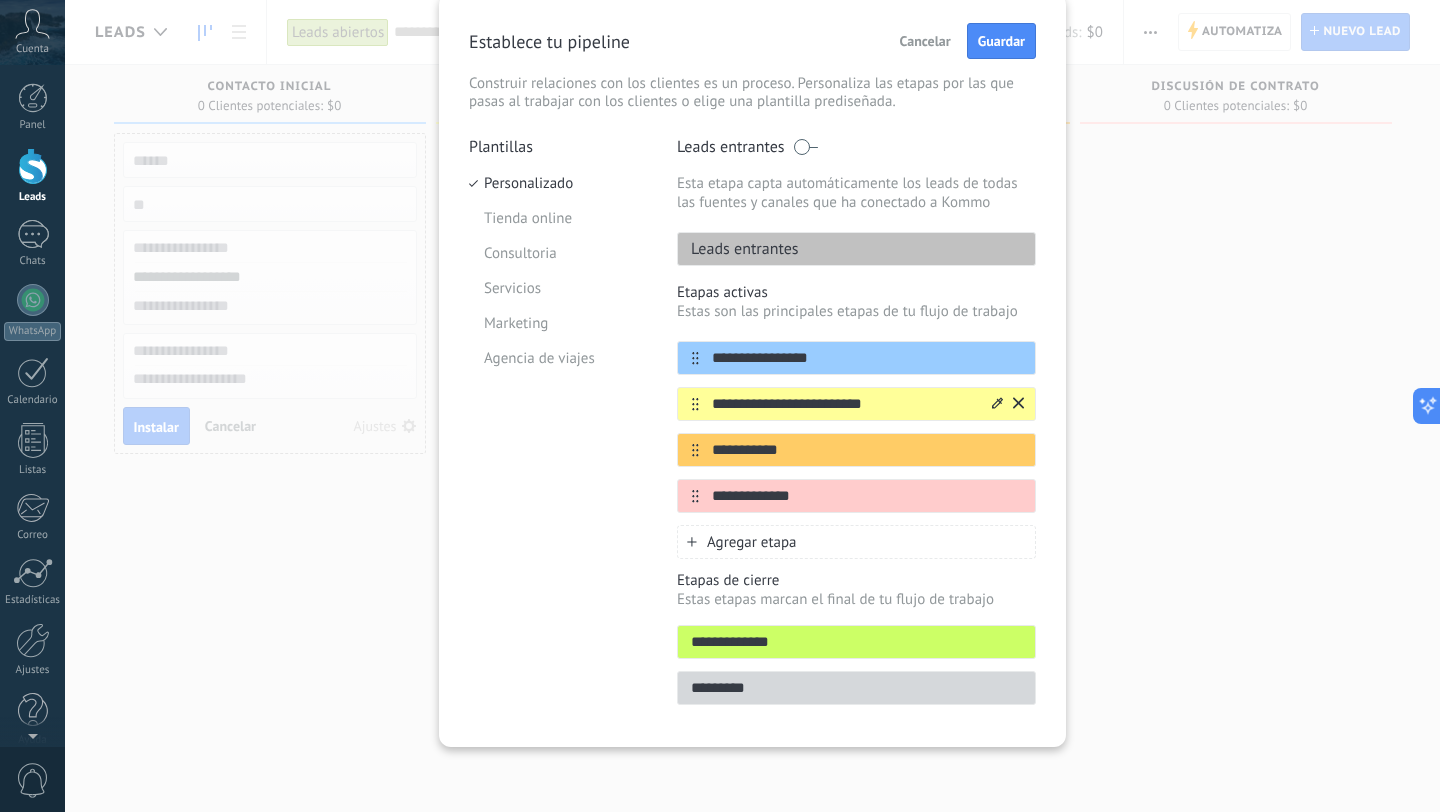 scroll, scrollTop: 0, scrollLeft: 0, axis: both 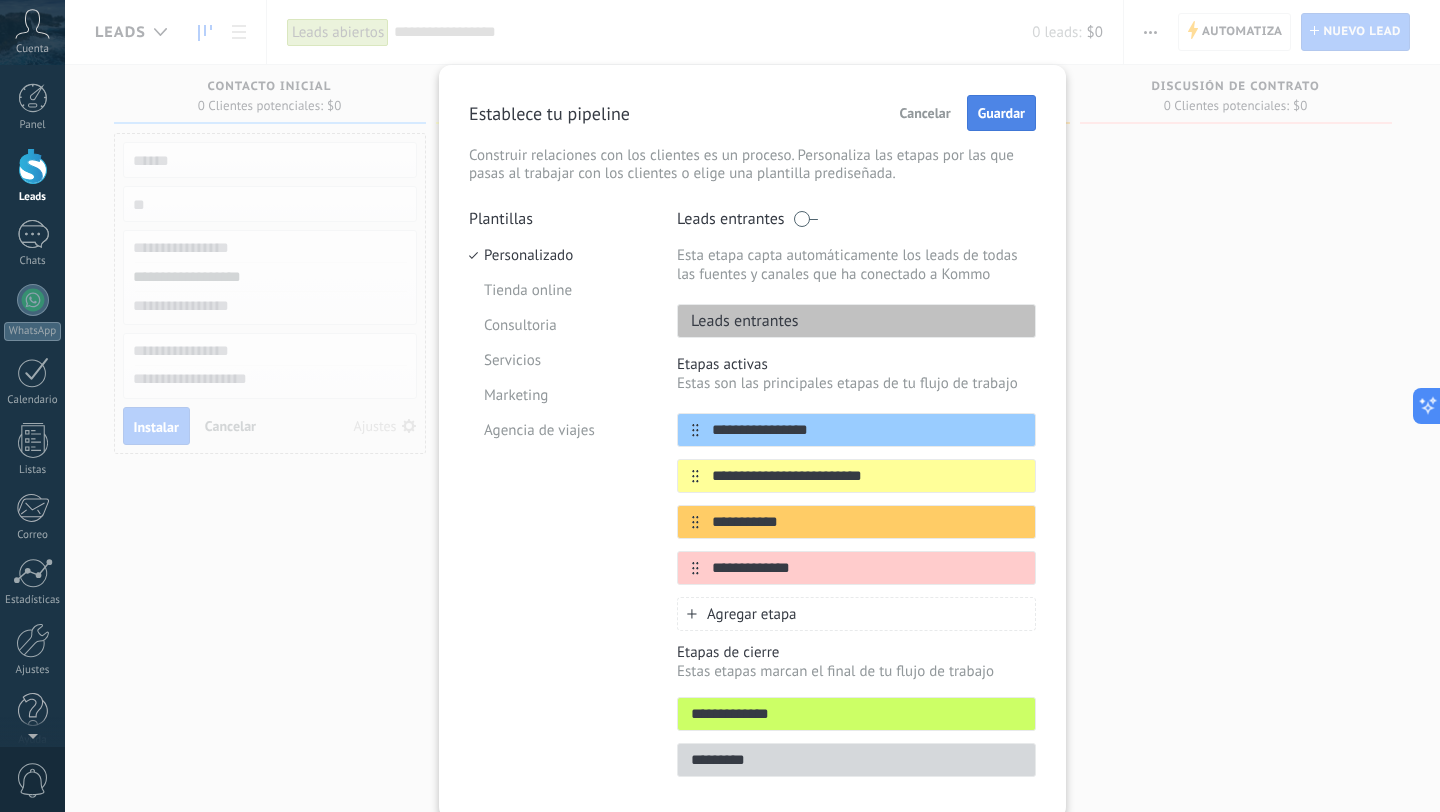 type on "********" 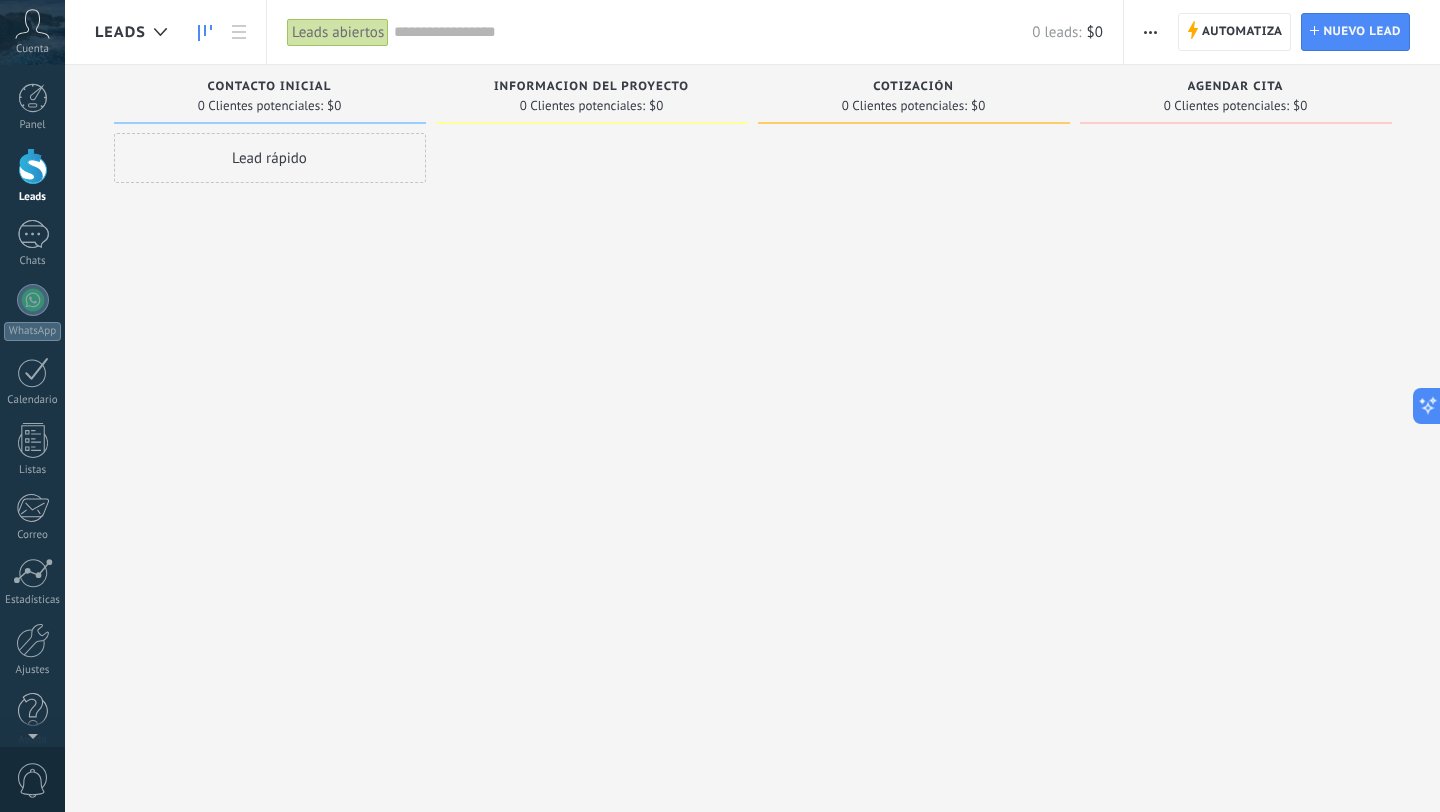 click on "Lead rápido" at bounding box center [270, 158] 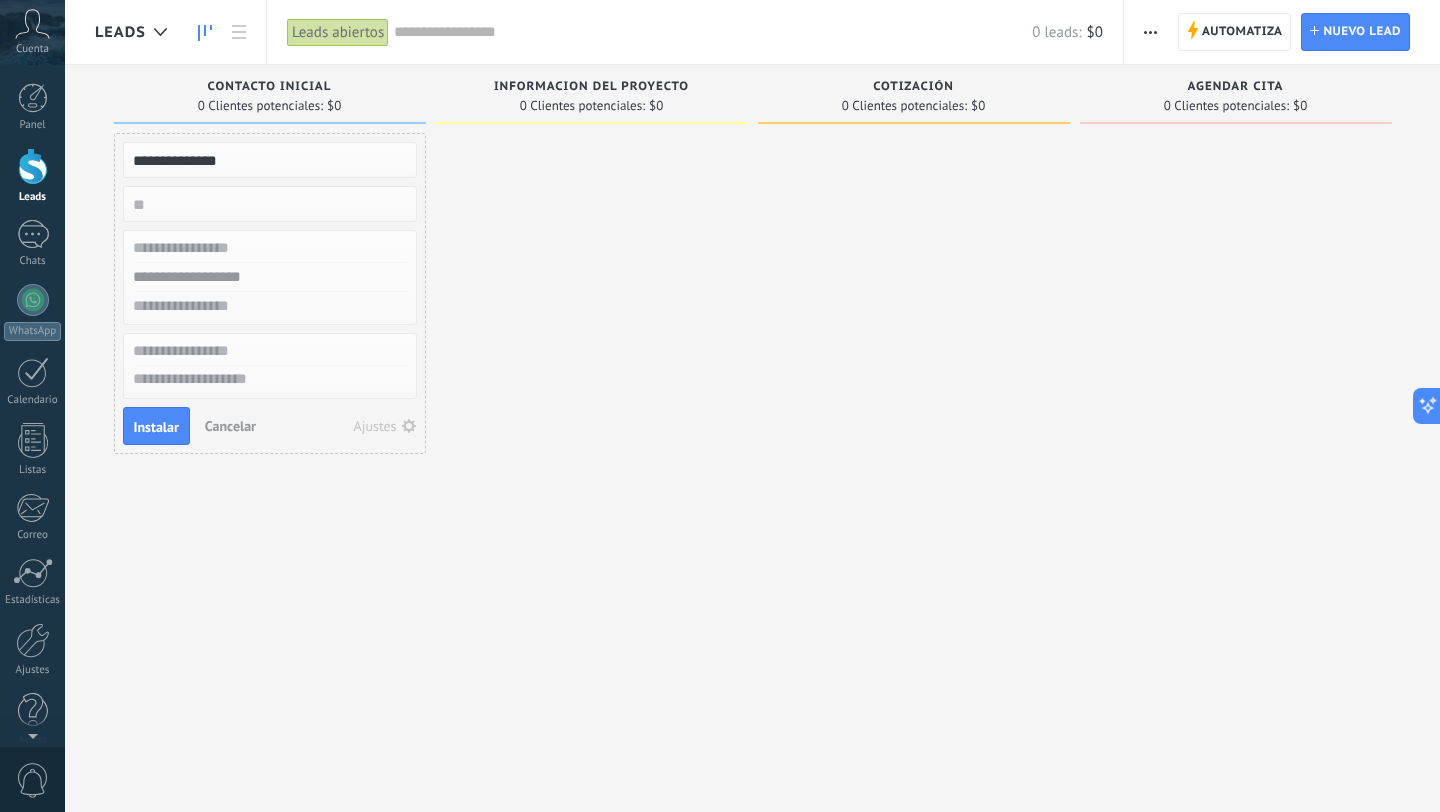 type on "**********" 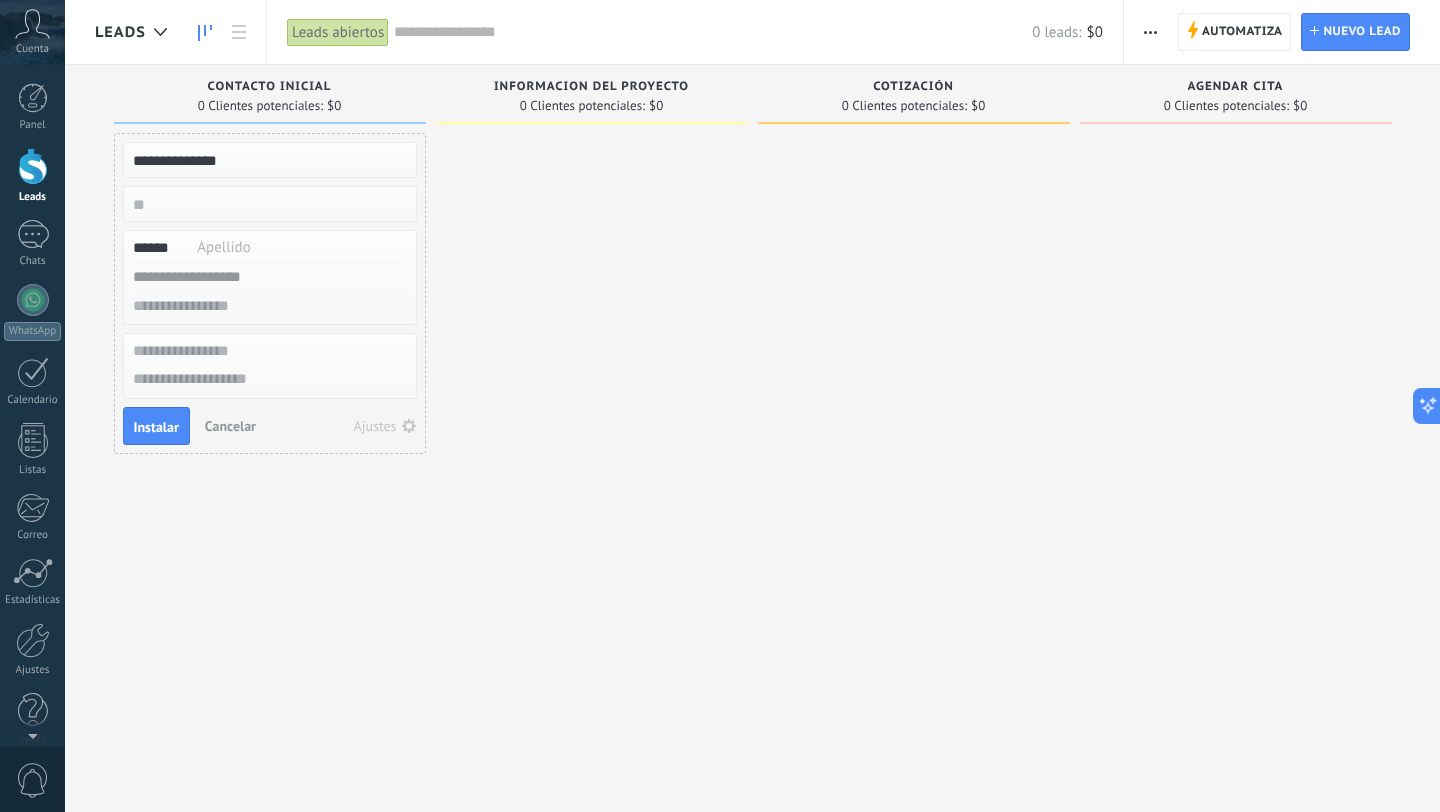 type on "*****" 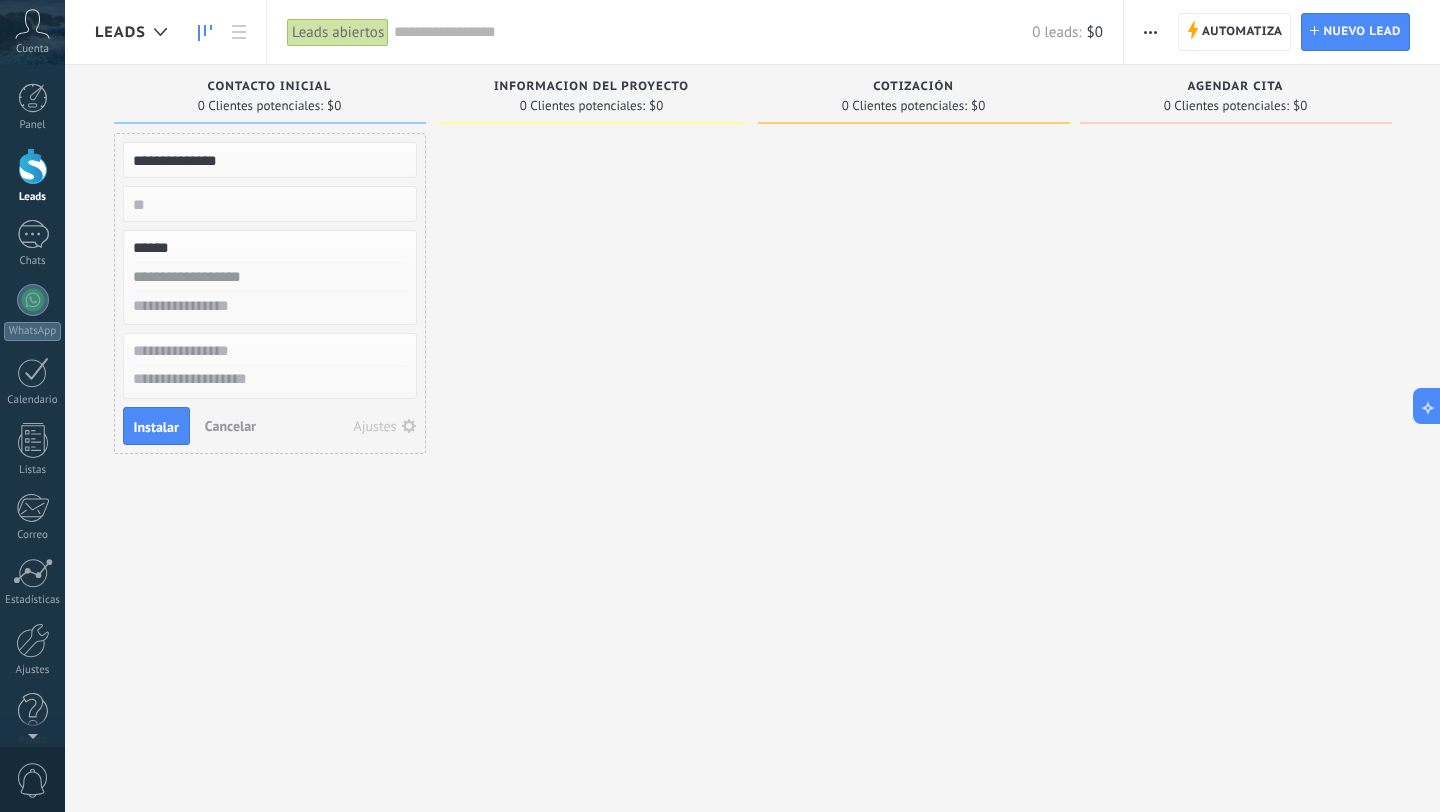 paste on "*********" 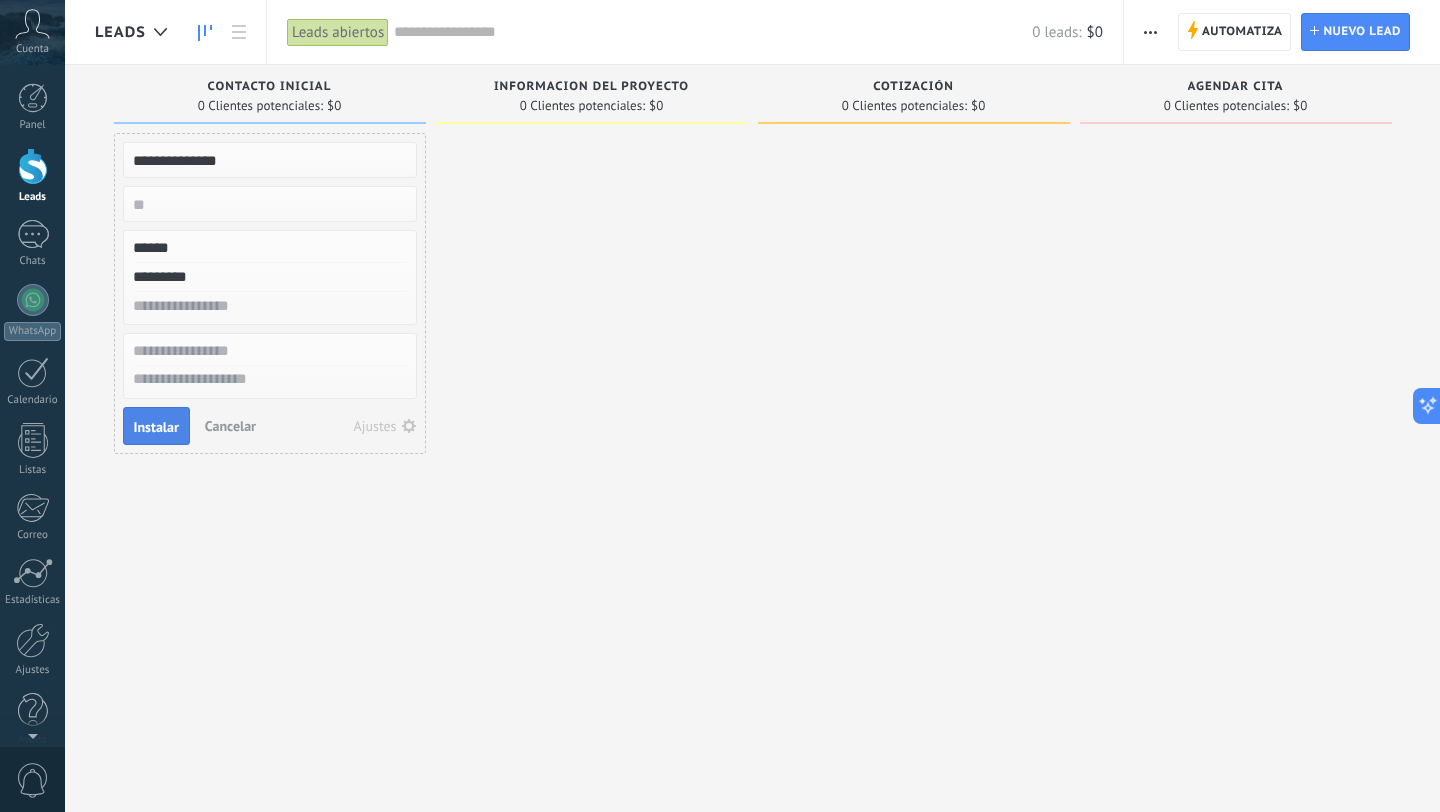 type on "*********" 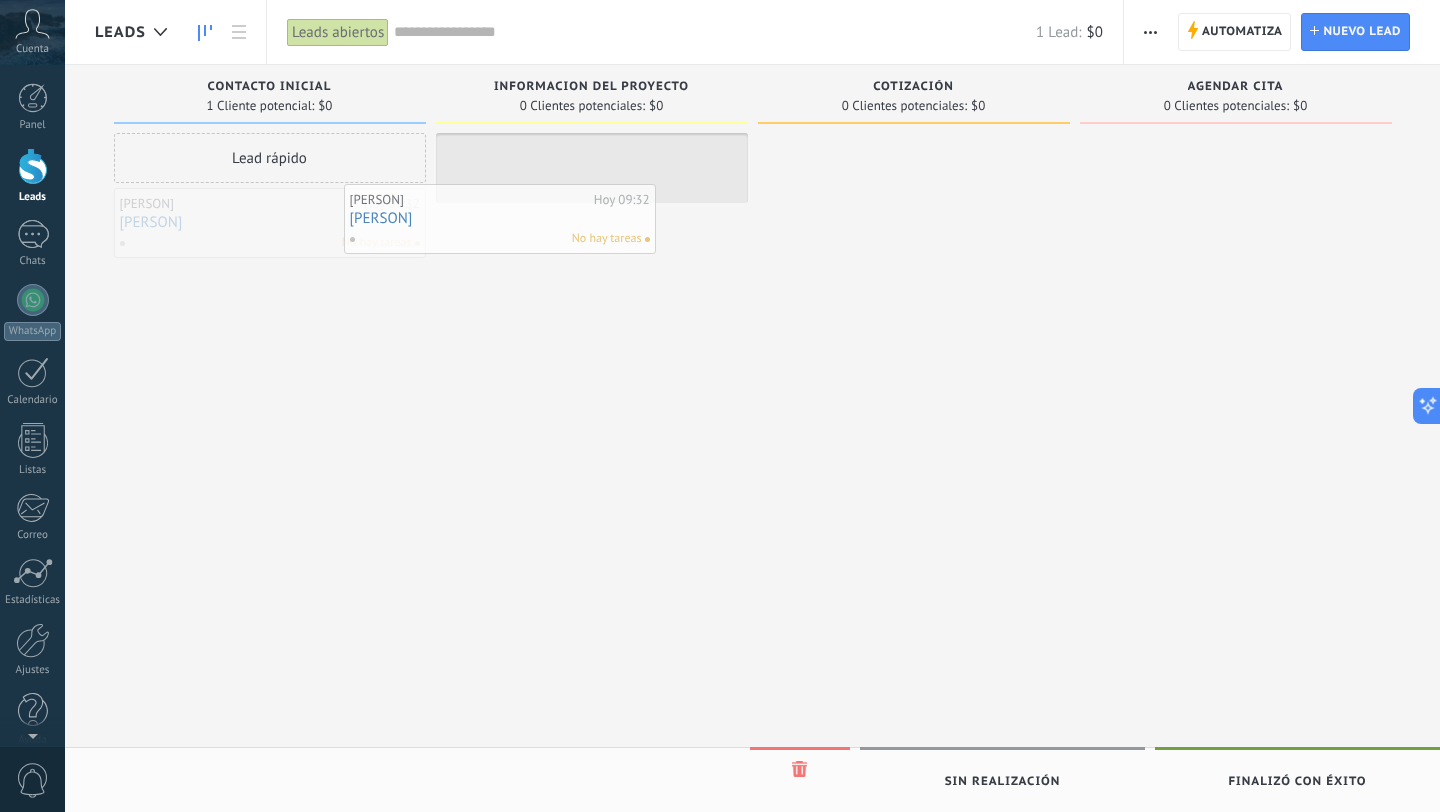 drag, startPoint x: 373, startPoint y: 238, endPoint x: 606, endPoint y: 234, distance: 233.03433 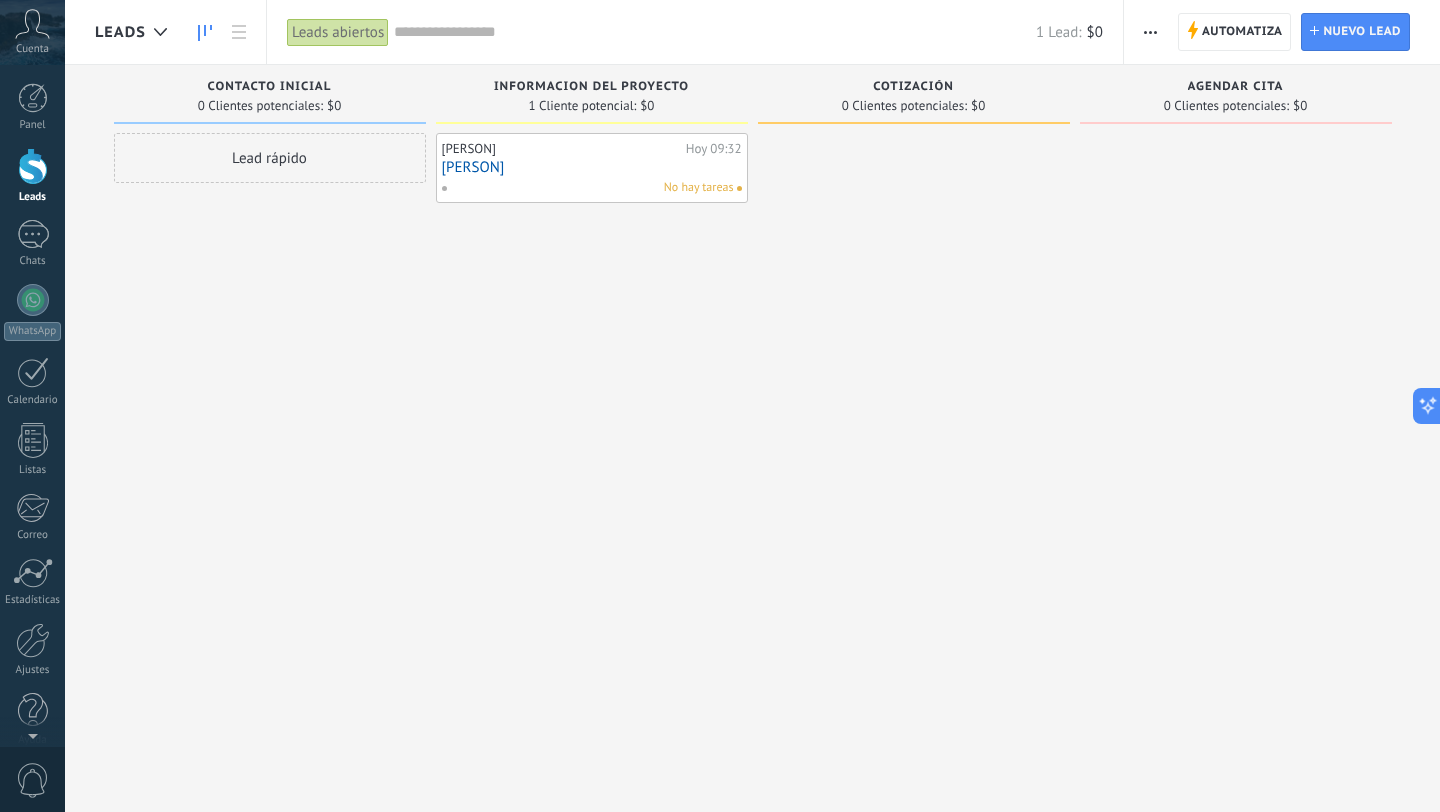 click on "Lead rápido" at bounding box center (270, 408) 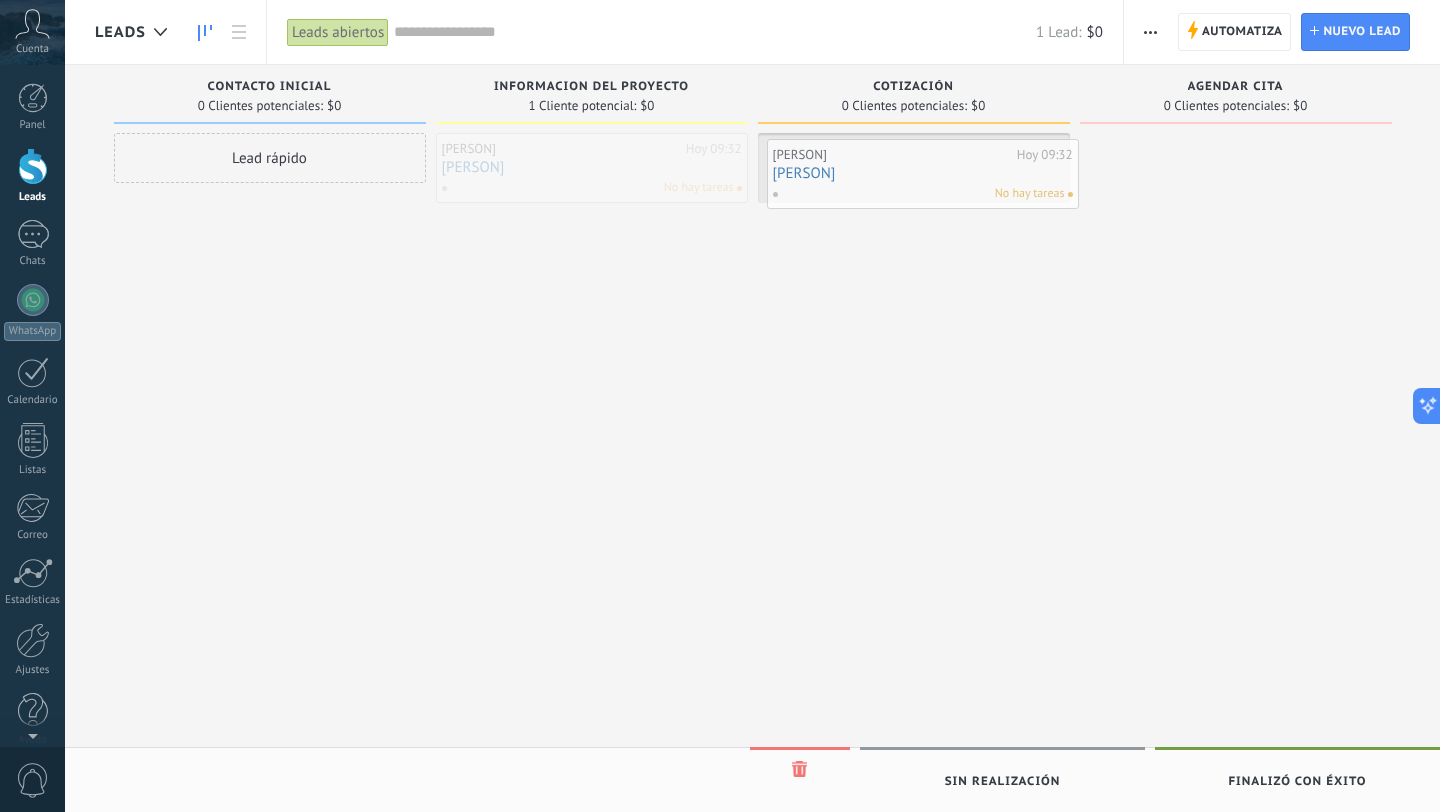 drag, startPoint x: 623, startPoint y: 167, endPoint x: 956, endPoint y: 170, distance: 333.01352 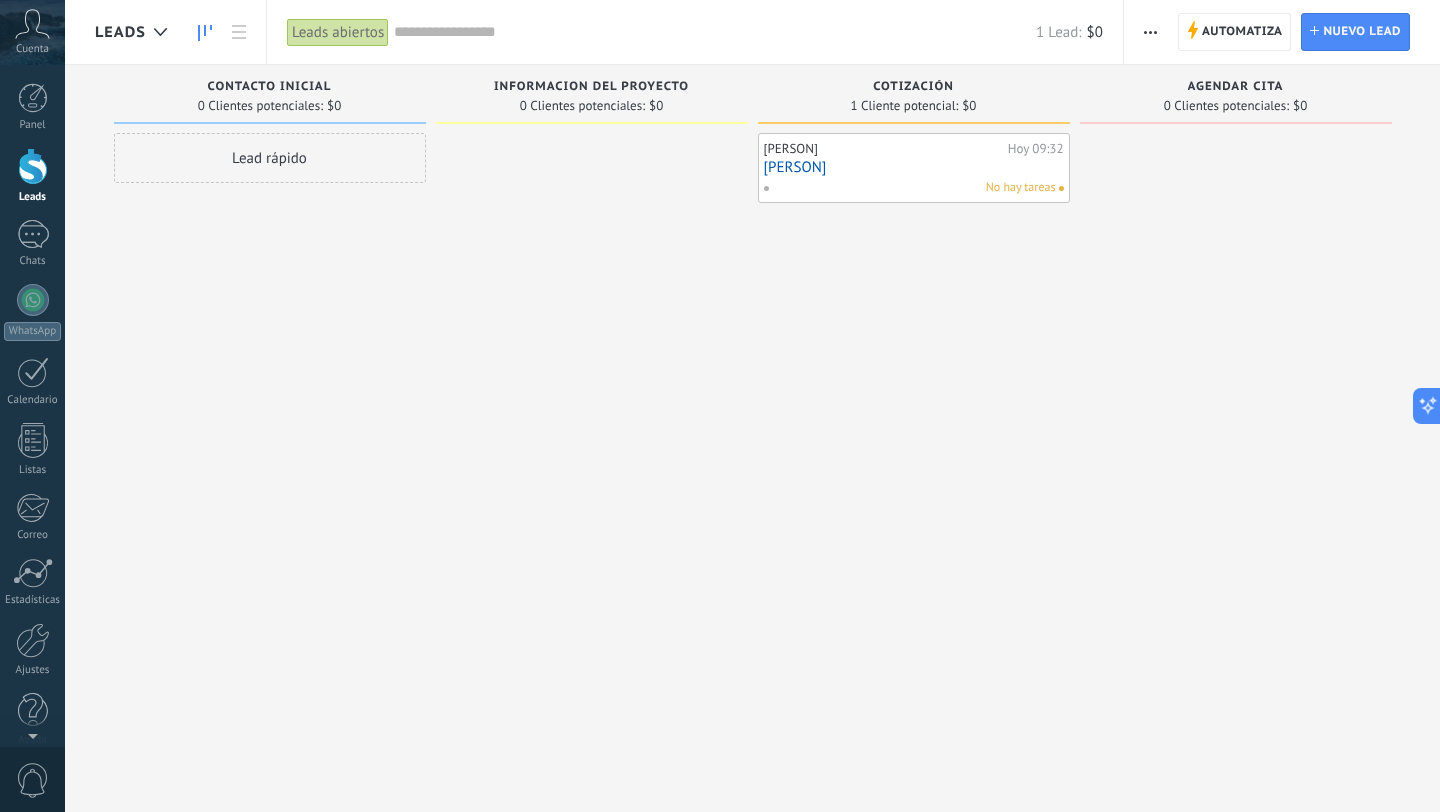 click at bounding box center [592, 408] 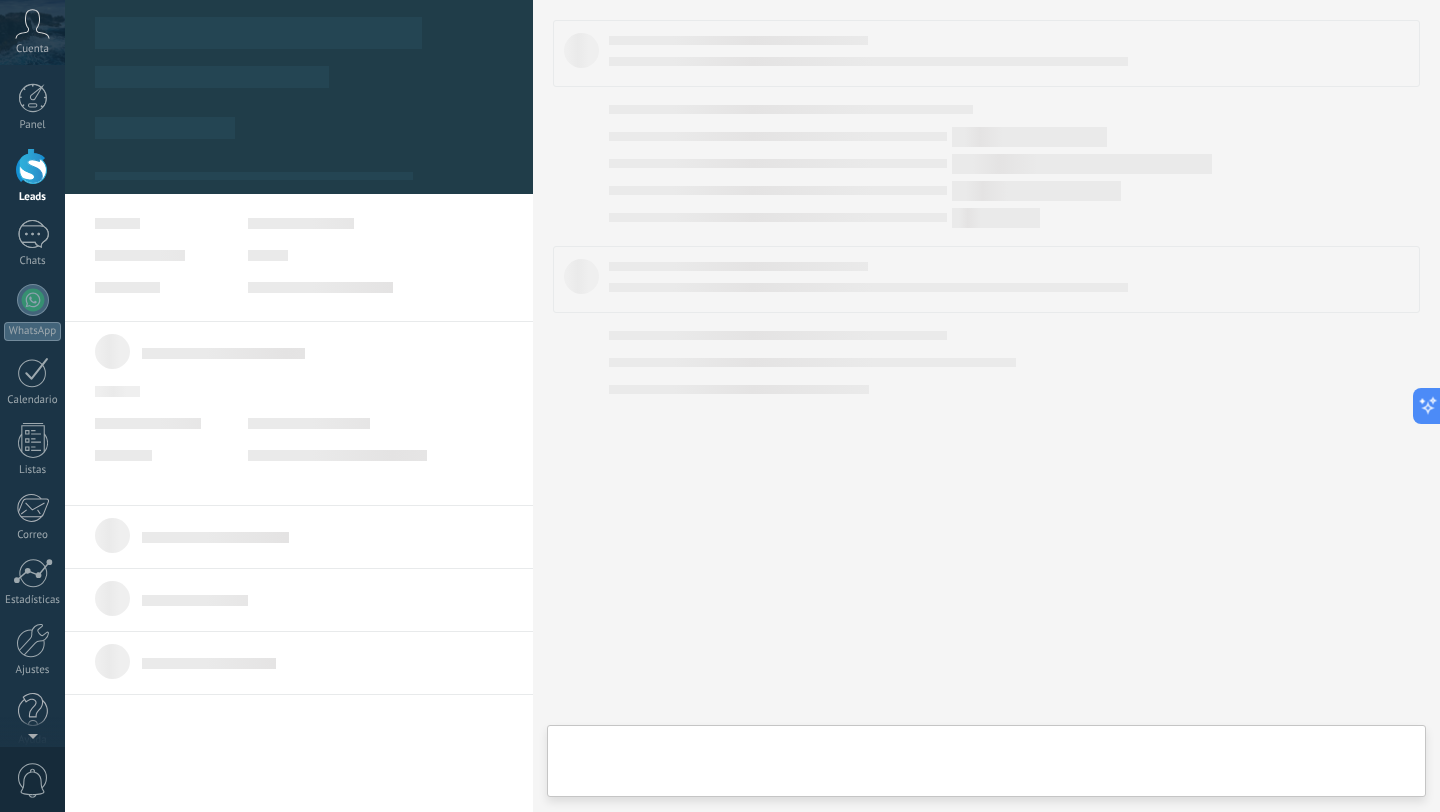 click at bounding box center [778, 163] 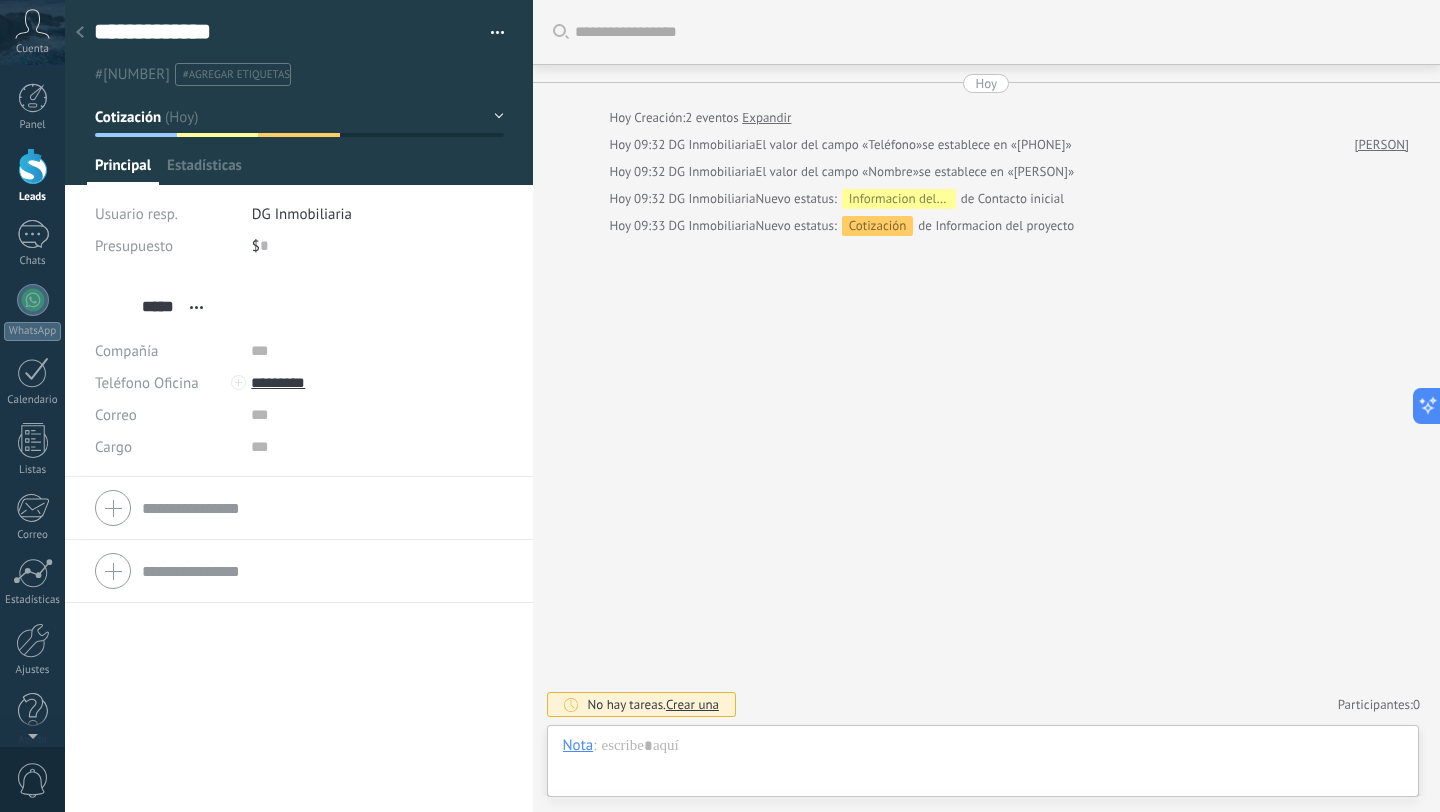scroll, scrollTop: 30, scrollLeft: 0, axis: vertical 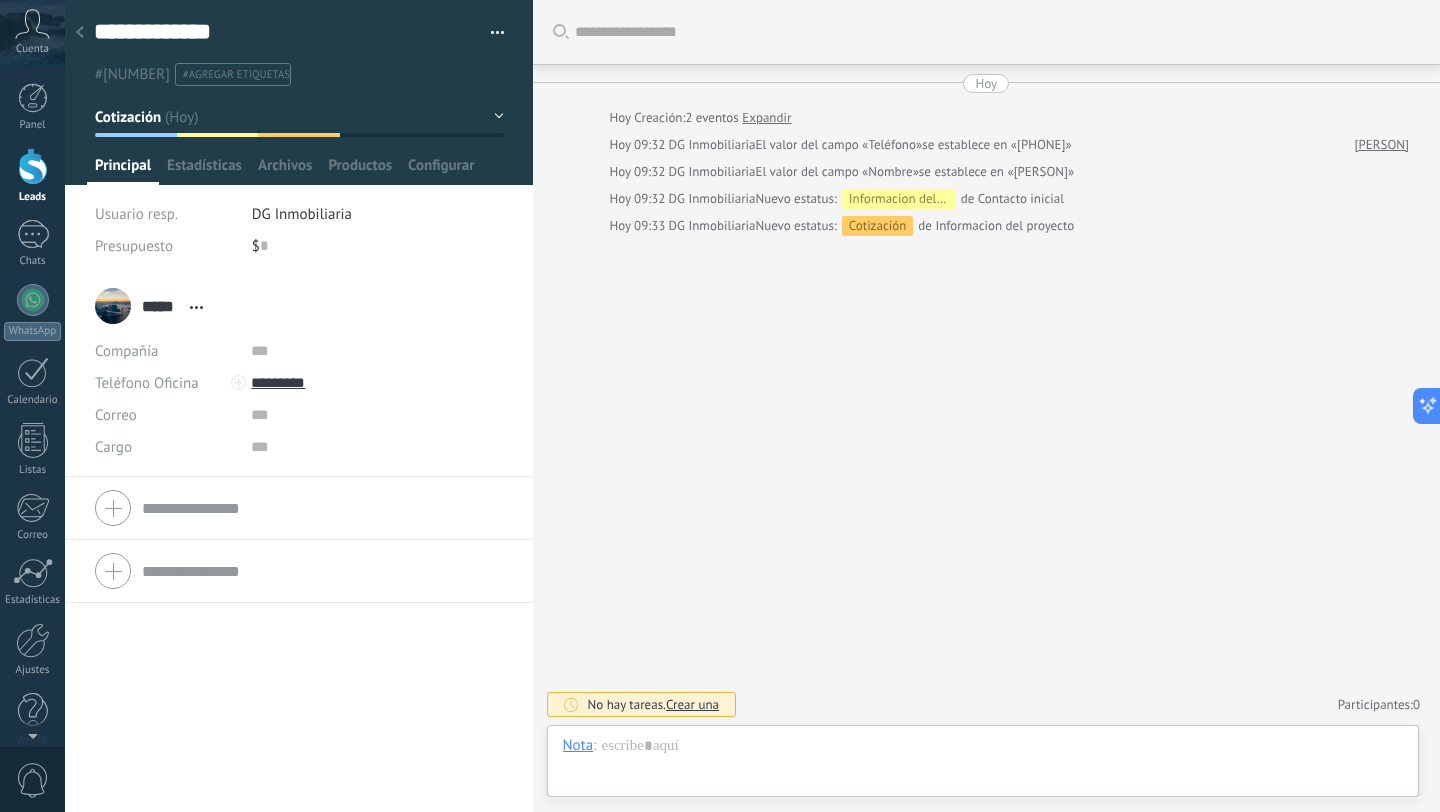 click on "Buscar Carga más Hoy Hoy Creación: 2 eventos Expandir Hoy 09:32 DG Inmobiliaria El valor del campo «Teléfono» se establece en «[PHONE]» [PERSON] Hoy 09:32 DG Inmobiliaria El valor del campo «Nombre» se establece en «[PERSON]» Hoy 09:32 DG Inmobiliaria Nuevo estatus: Informacion del proyecto de Contacto inicial Hoy 09:33 DG Inmobiliaria Nuevo estatus: Cotización de Informacion del proyecto No hay tareas. Crear una Participantes: 0 Agregar usuario Bots: 0" at bounding box center (987, 406) 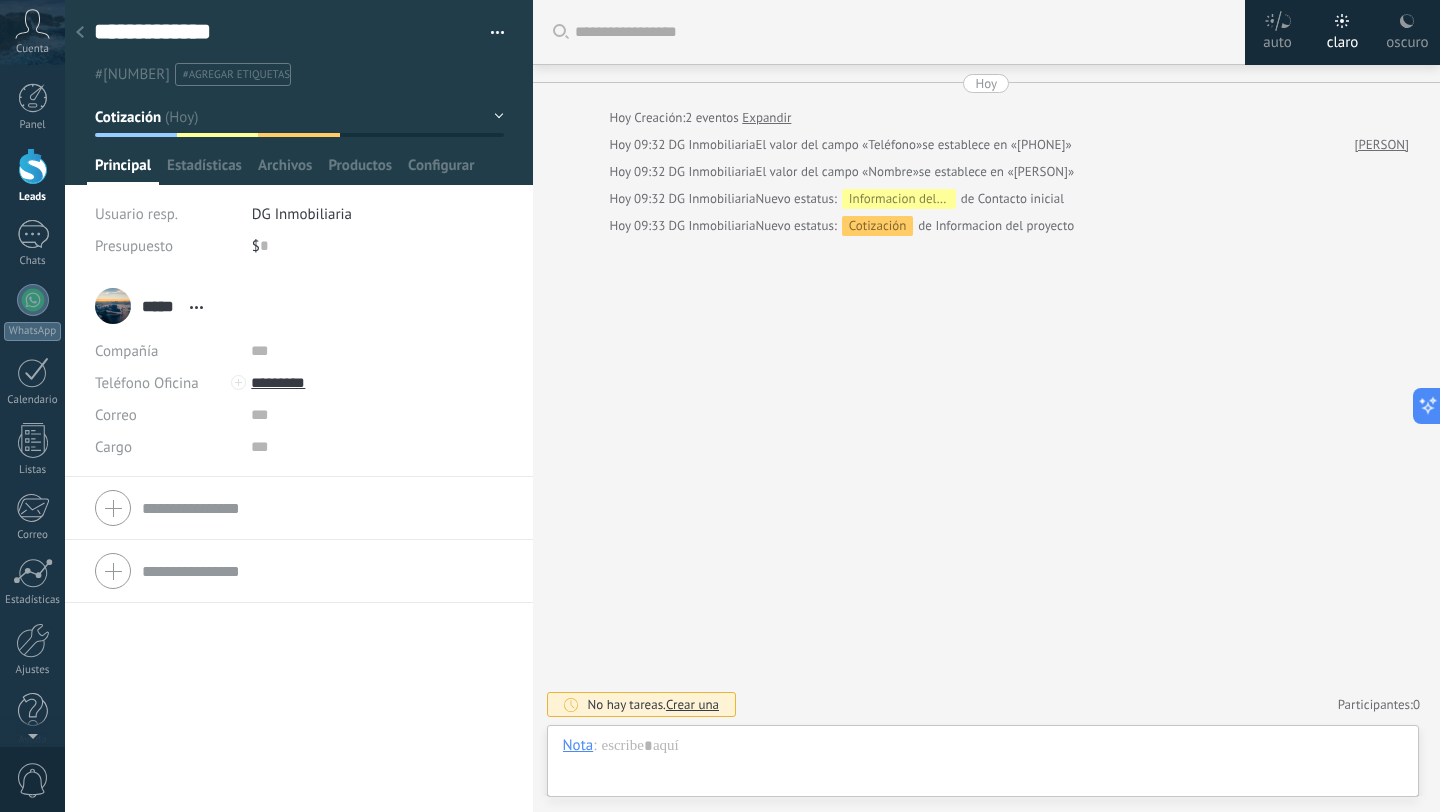 click at bounding box center (32, 24) 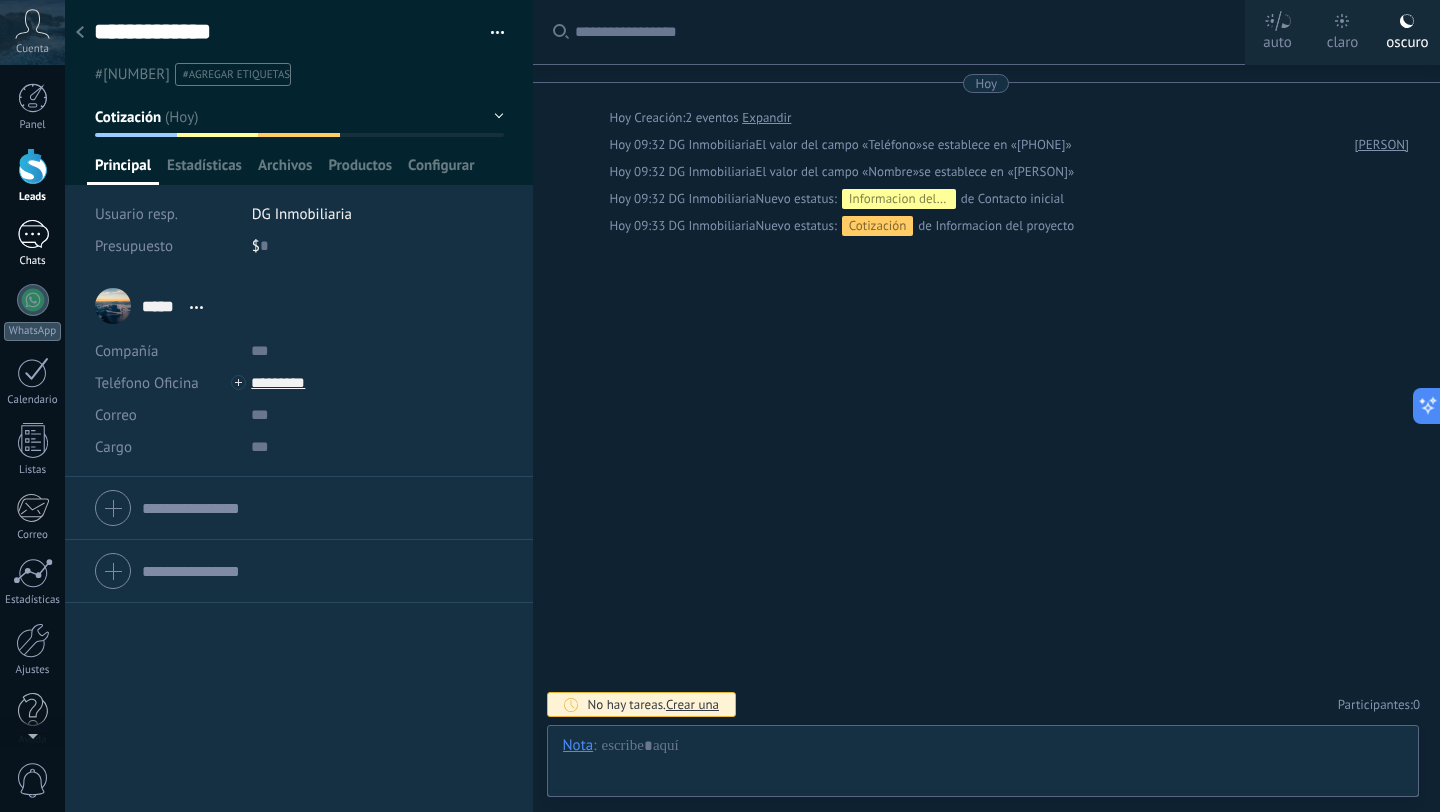 click on "Chats" at bounding box center (33, 261) 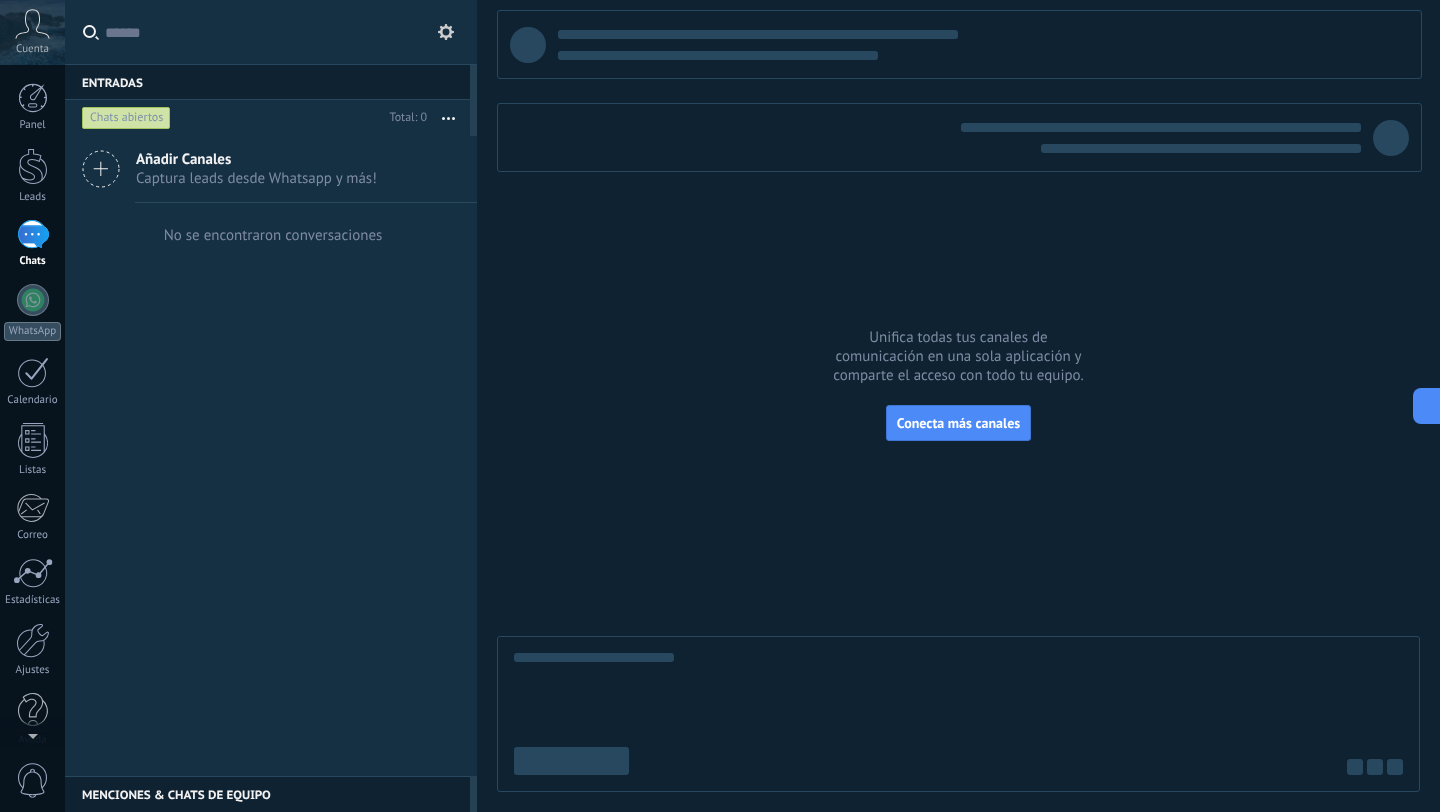 click on "Añadir Canales" at bounding box center (256, 159) 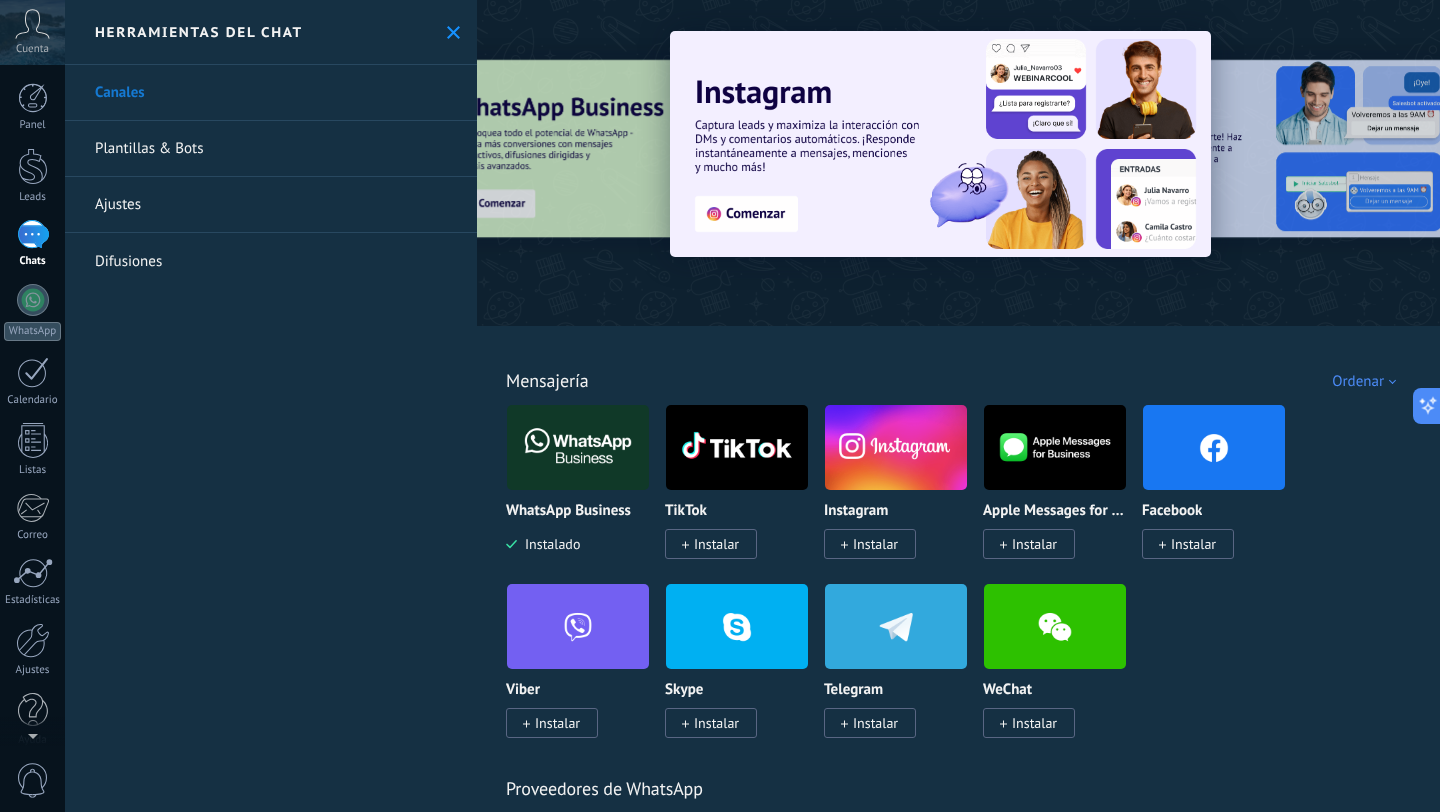 click at bounding box center (578, 447) 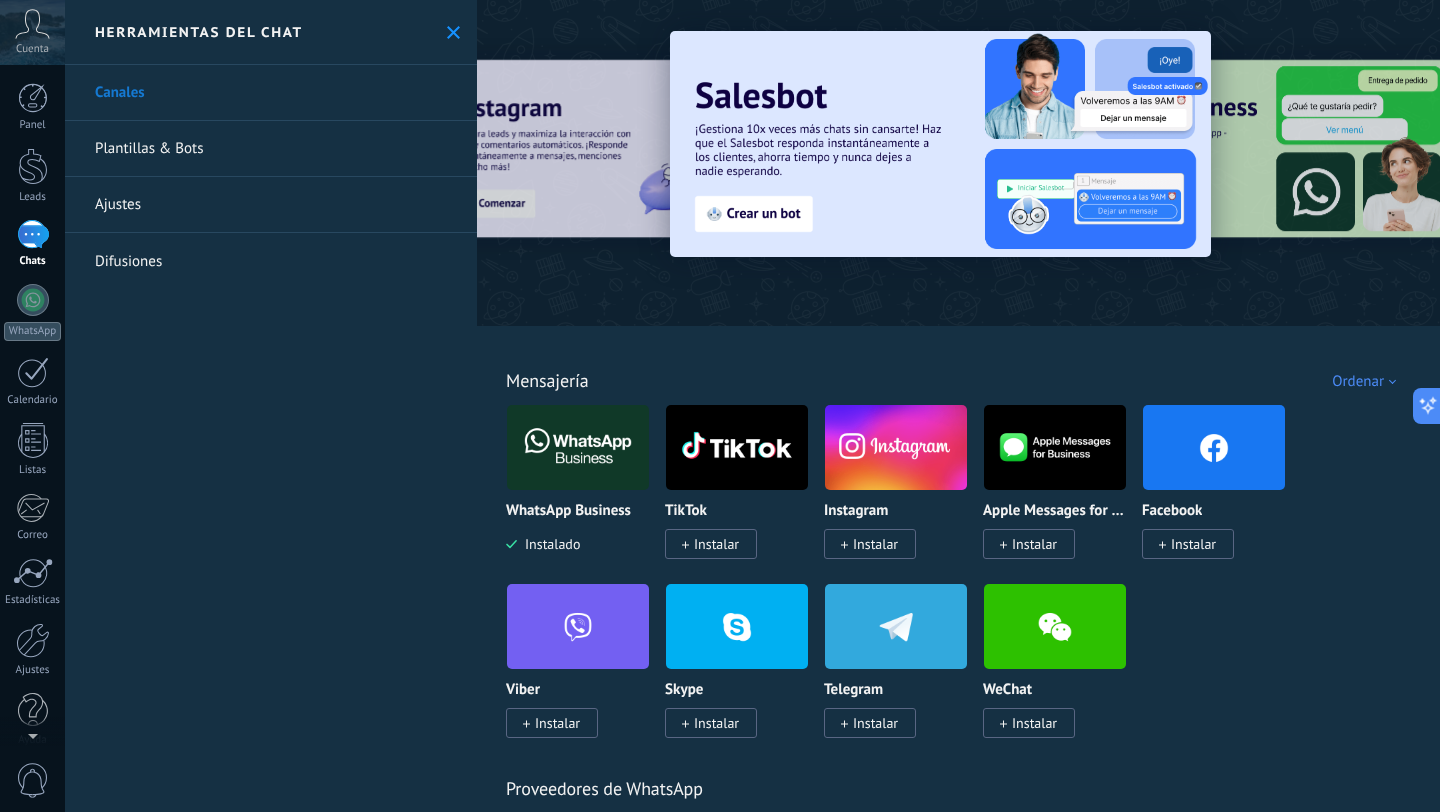 click on "Instalado" at bounding box center [548, 544] 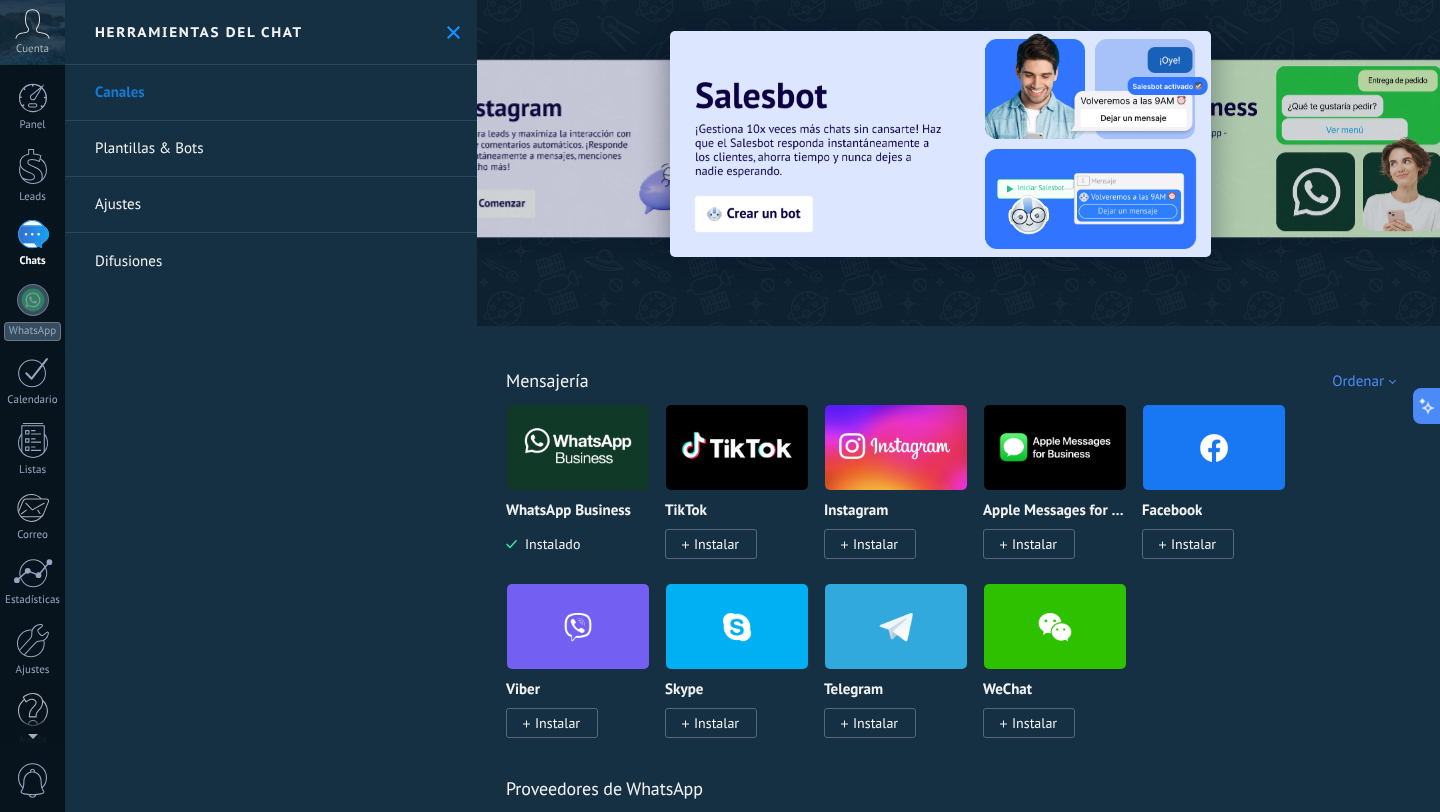 click on "WhatsApp Business Instalado" at bounding box center [578, 479] 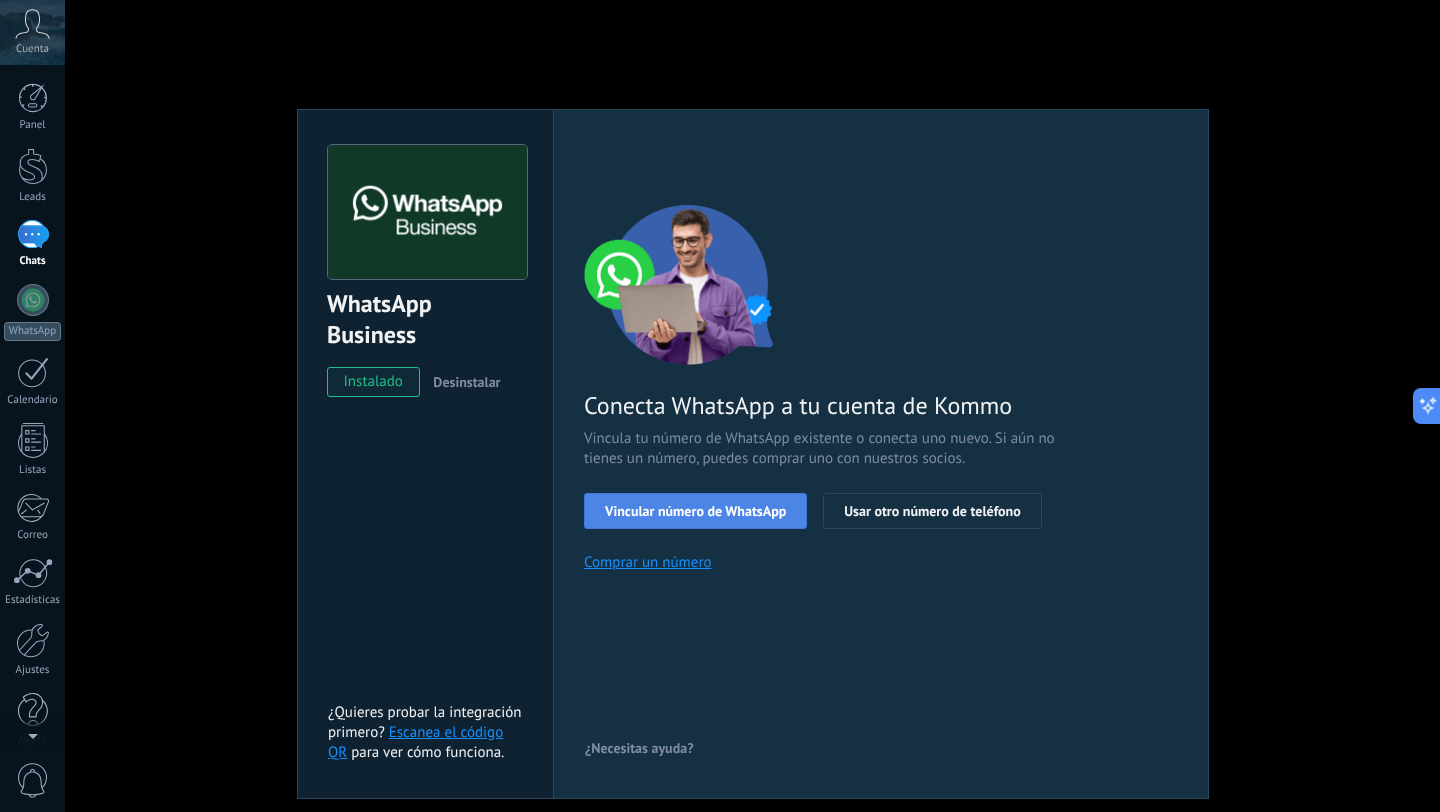 click on "Vincular número de WhatsApp" at bounding box center (695, 511) 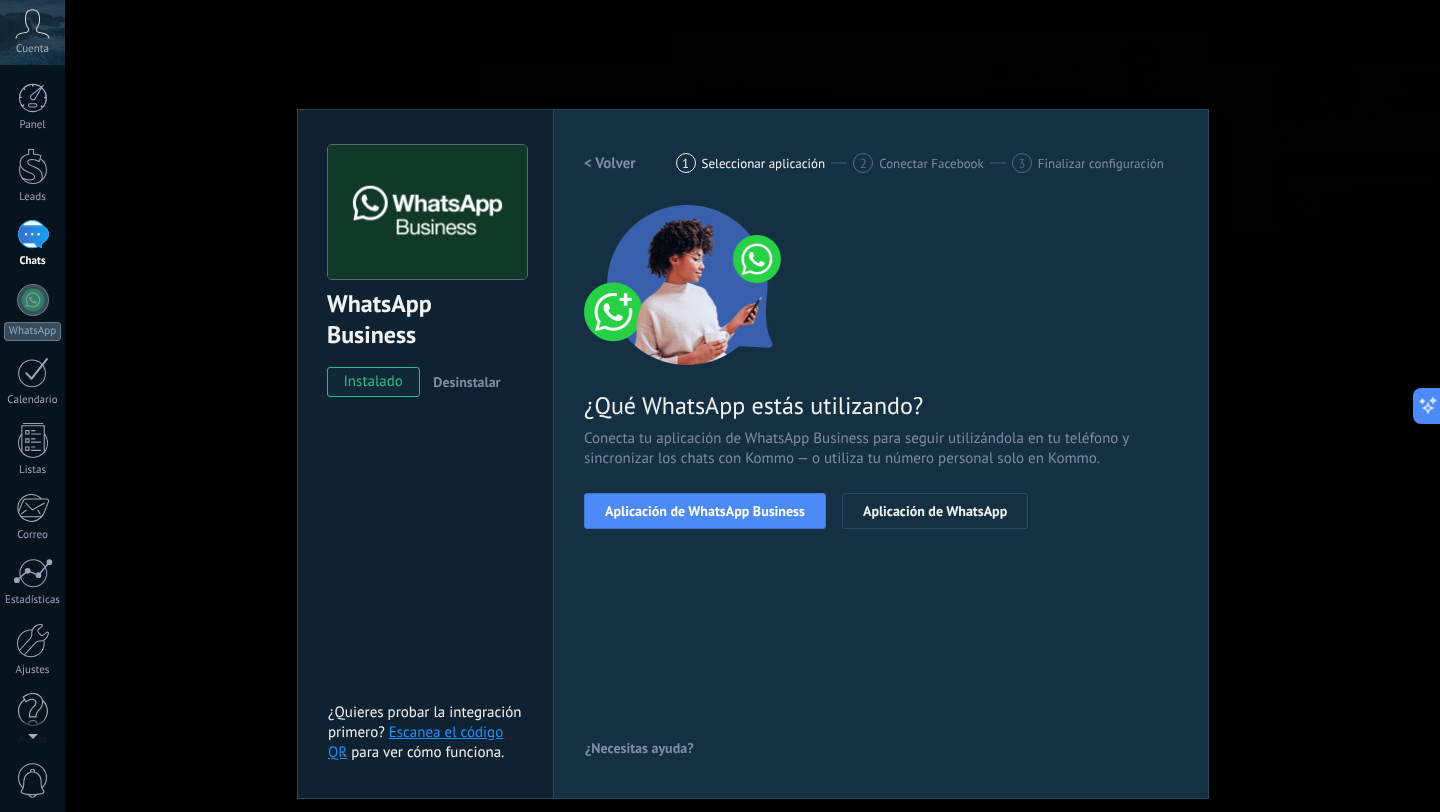 click on "Aplicación de WhatsApp Business" at bounding box center (705, 511) 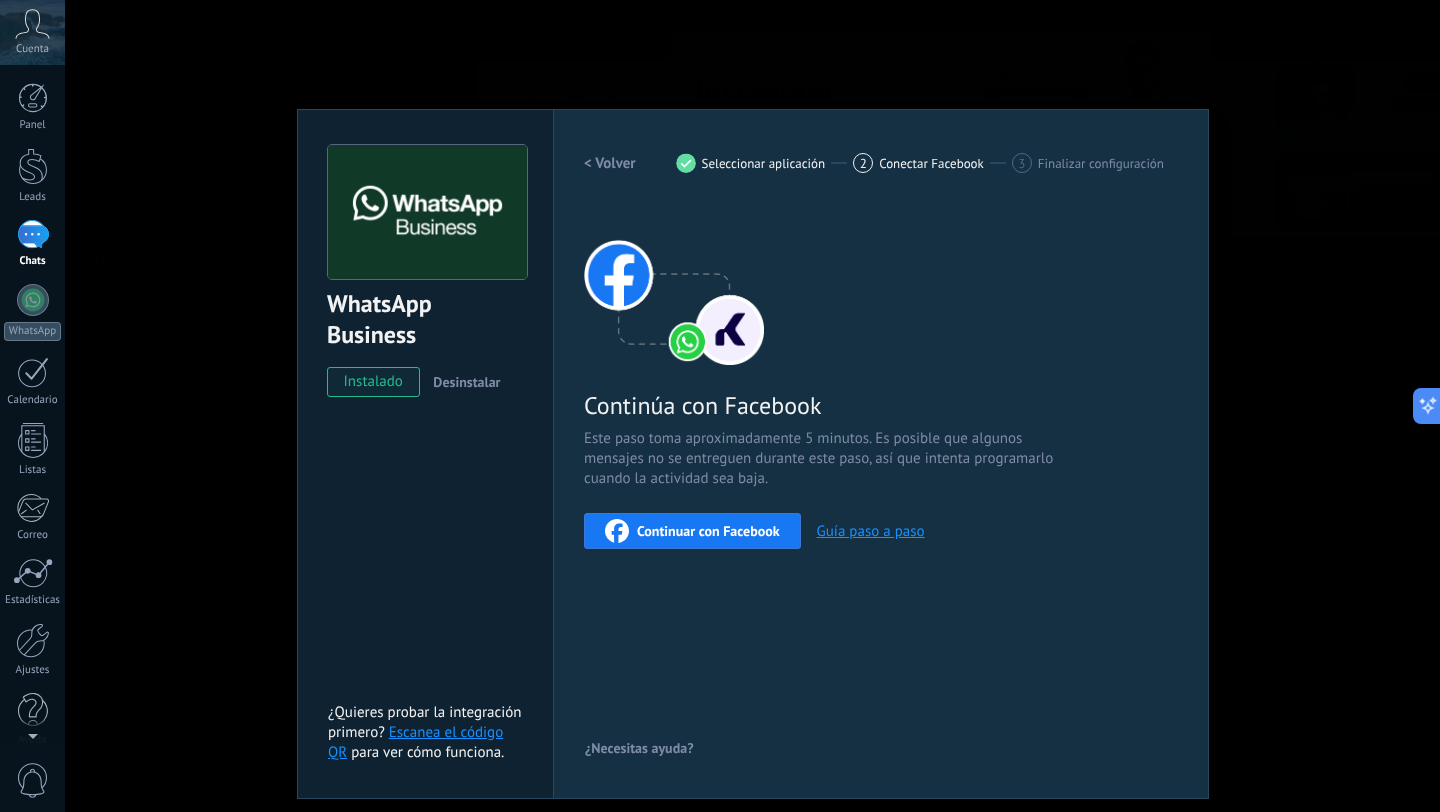 click on "Continuar con Facebook" at bounding box center (708, 531) 